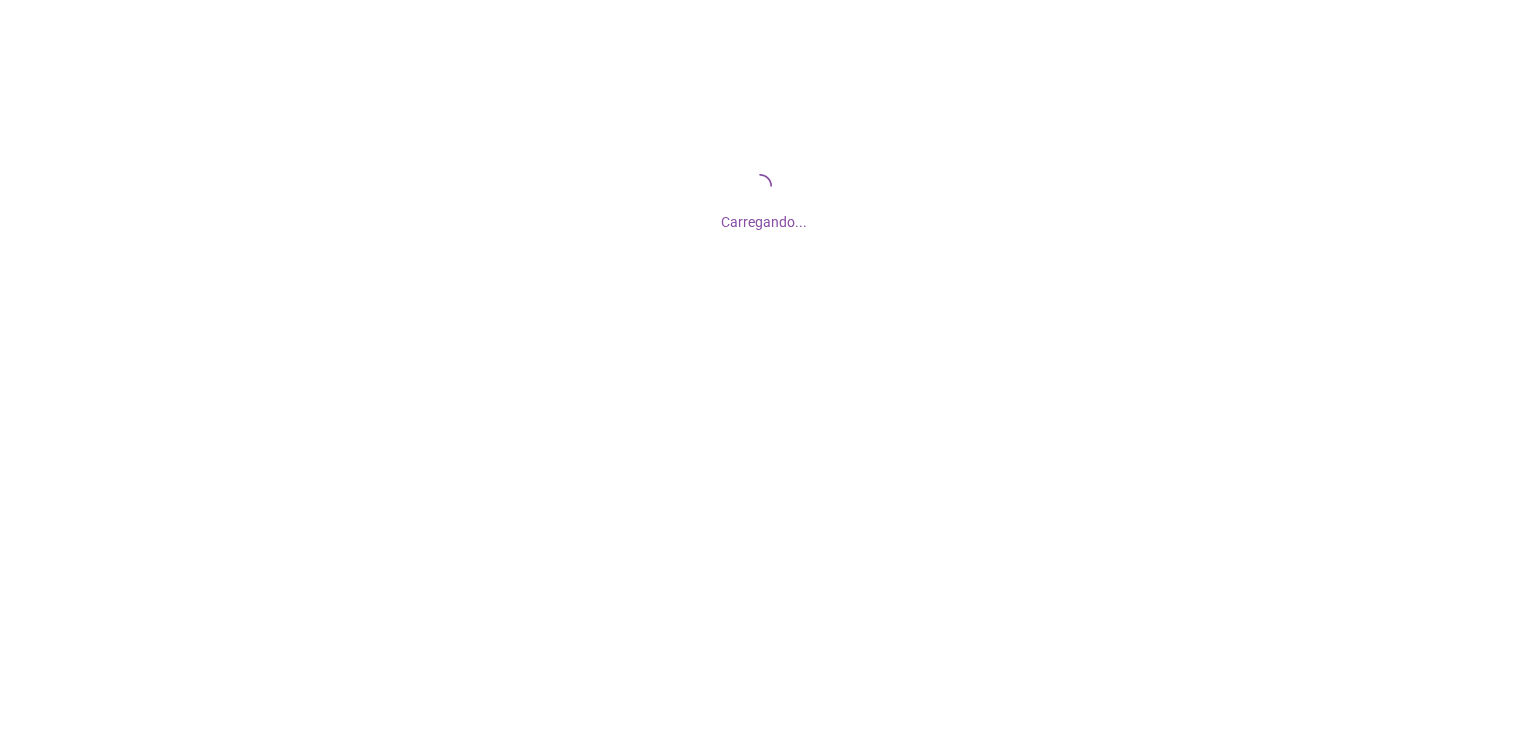 scroll, scrollTop: 0, scrollLeft: 0, axis: both 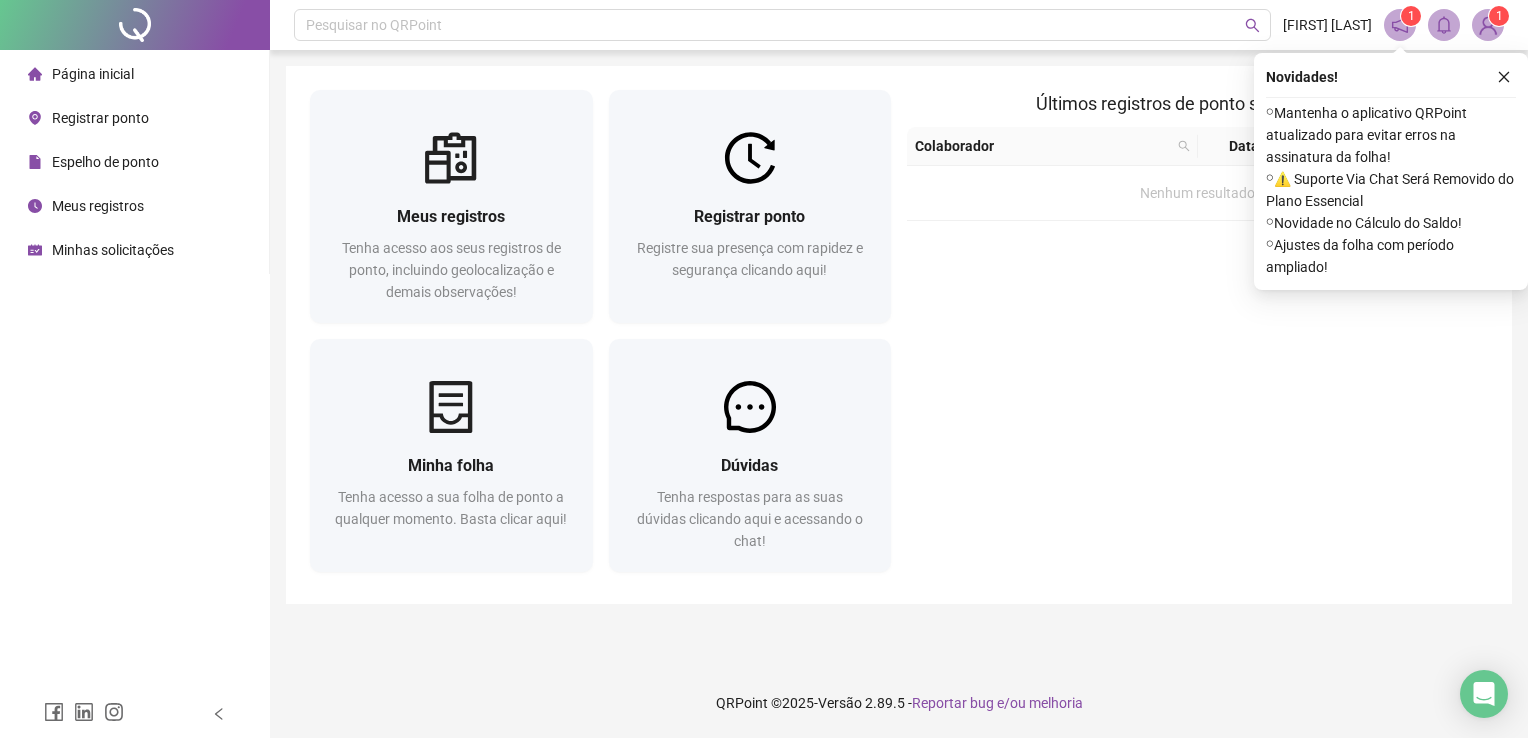 click 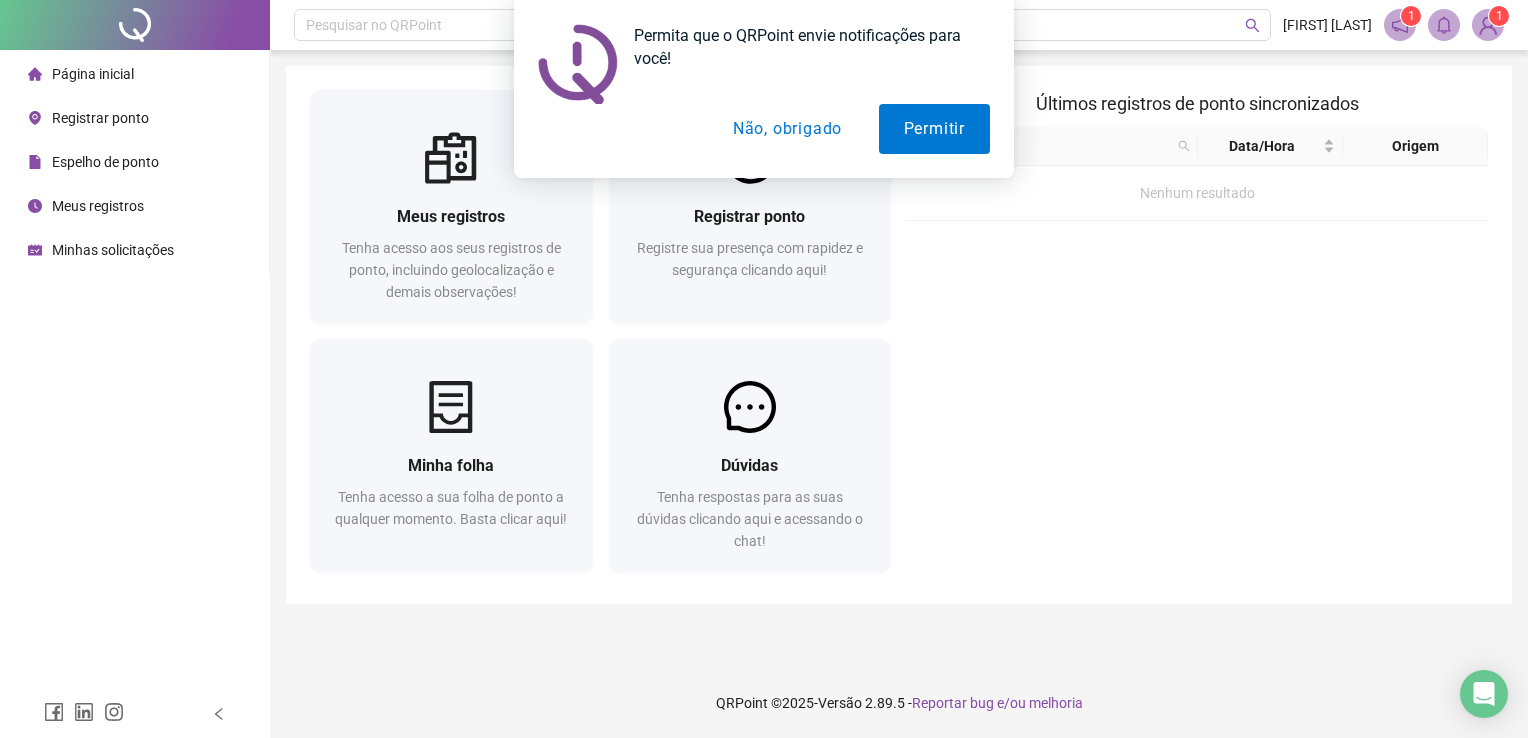 click on "Meus registros" at bounding box center [98, 206] 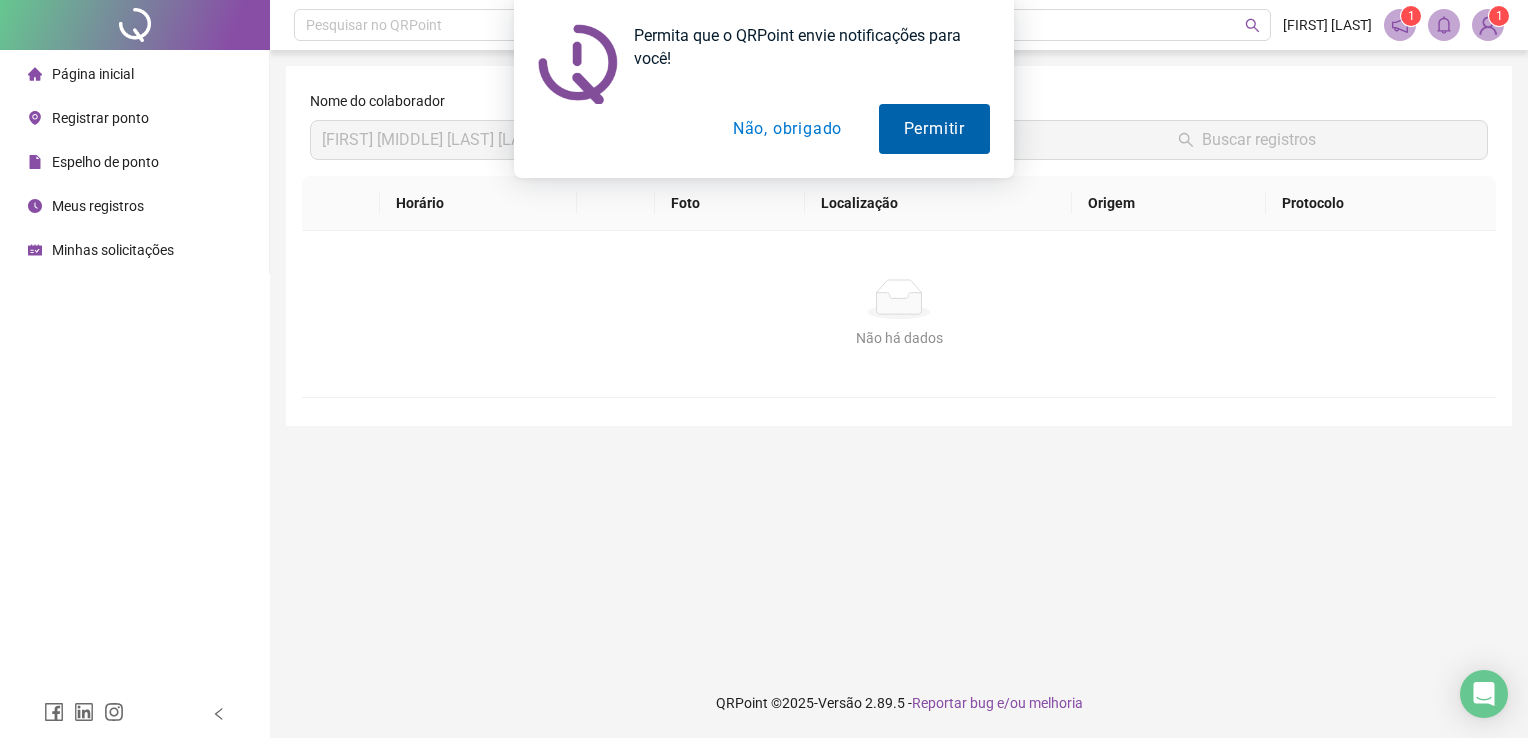 click on "Permitir" at bounding box center [934, 129] 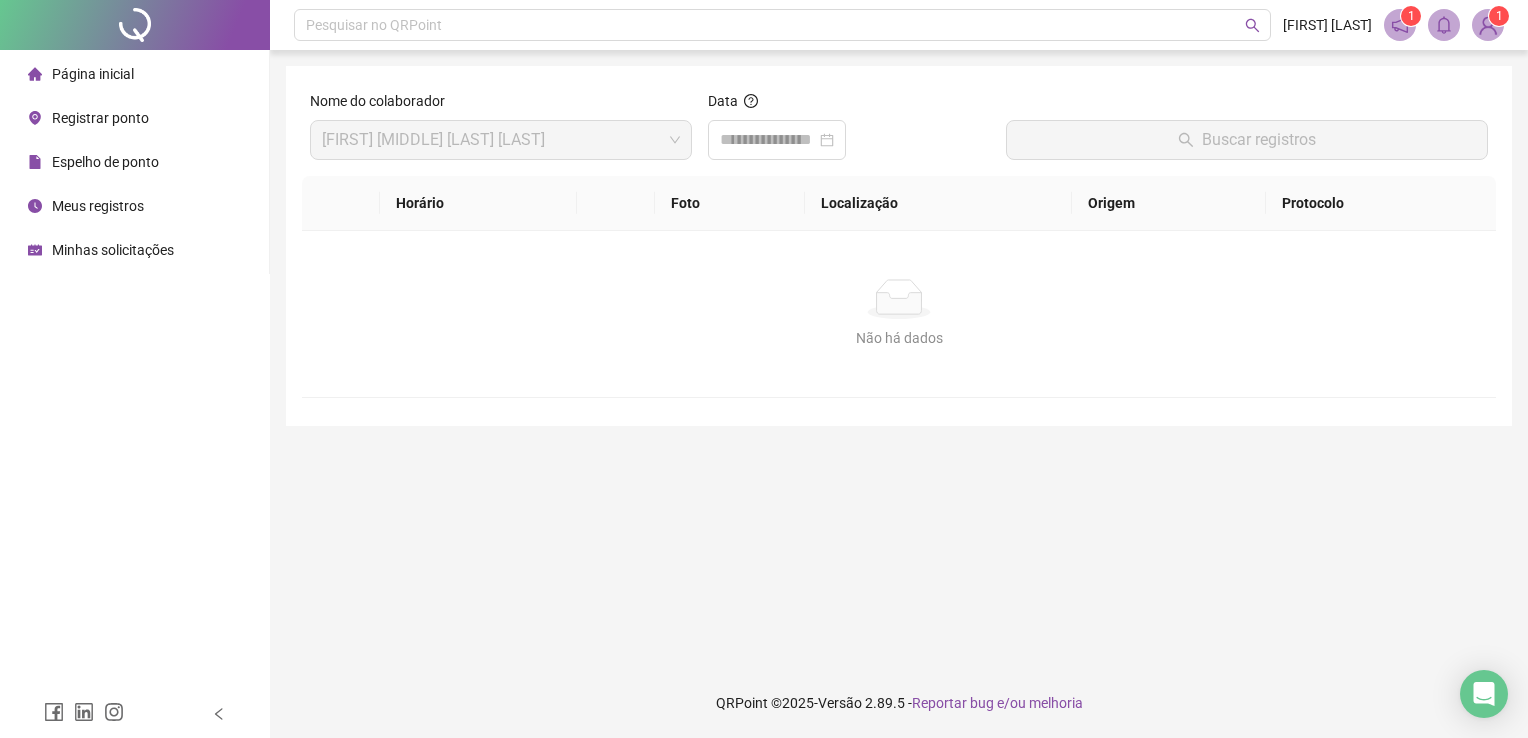 click on "Minhas solicitações" at bounding box center (113, 250) 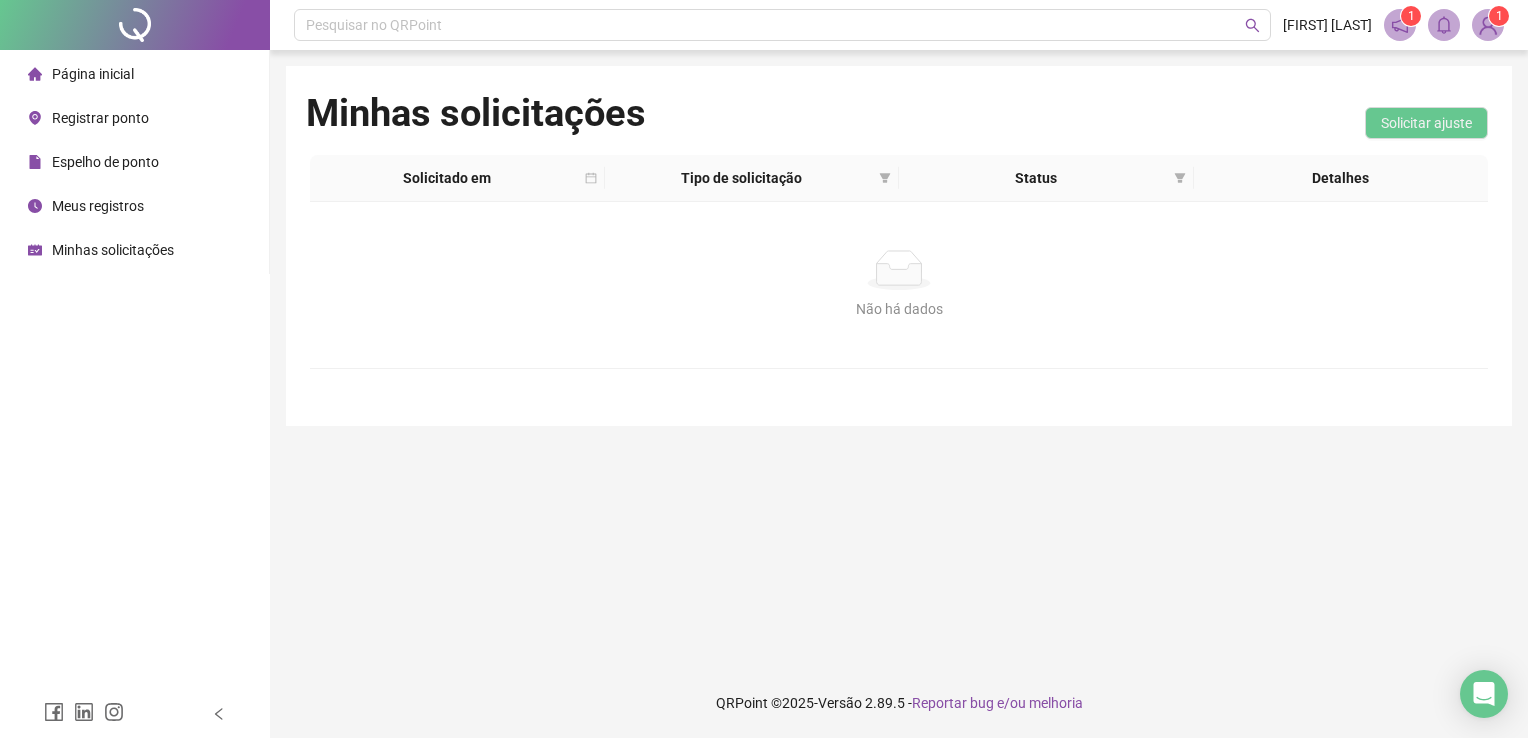 click on "1" at bounding box center [1411, 16] 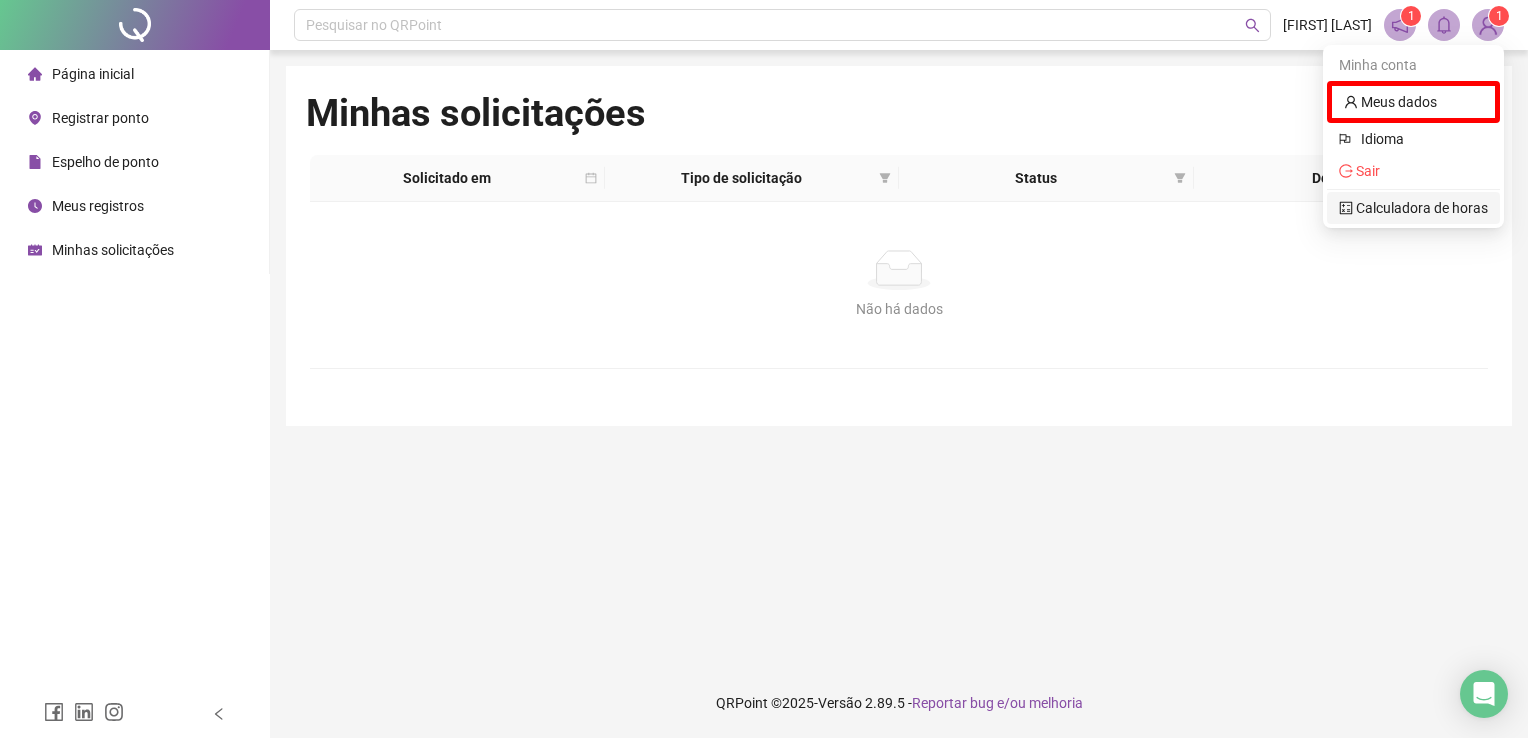 click on "Calculadora de horas" at bounding box center (1413, 208) 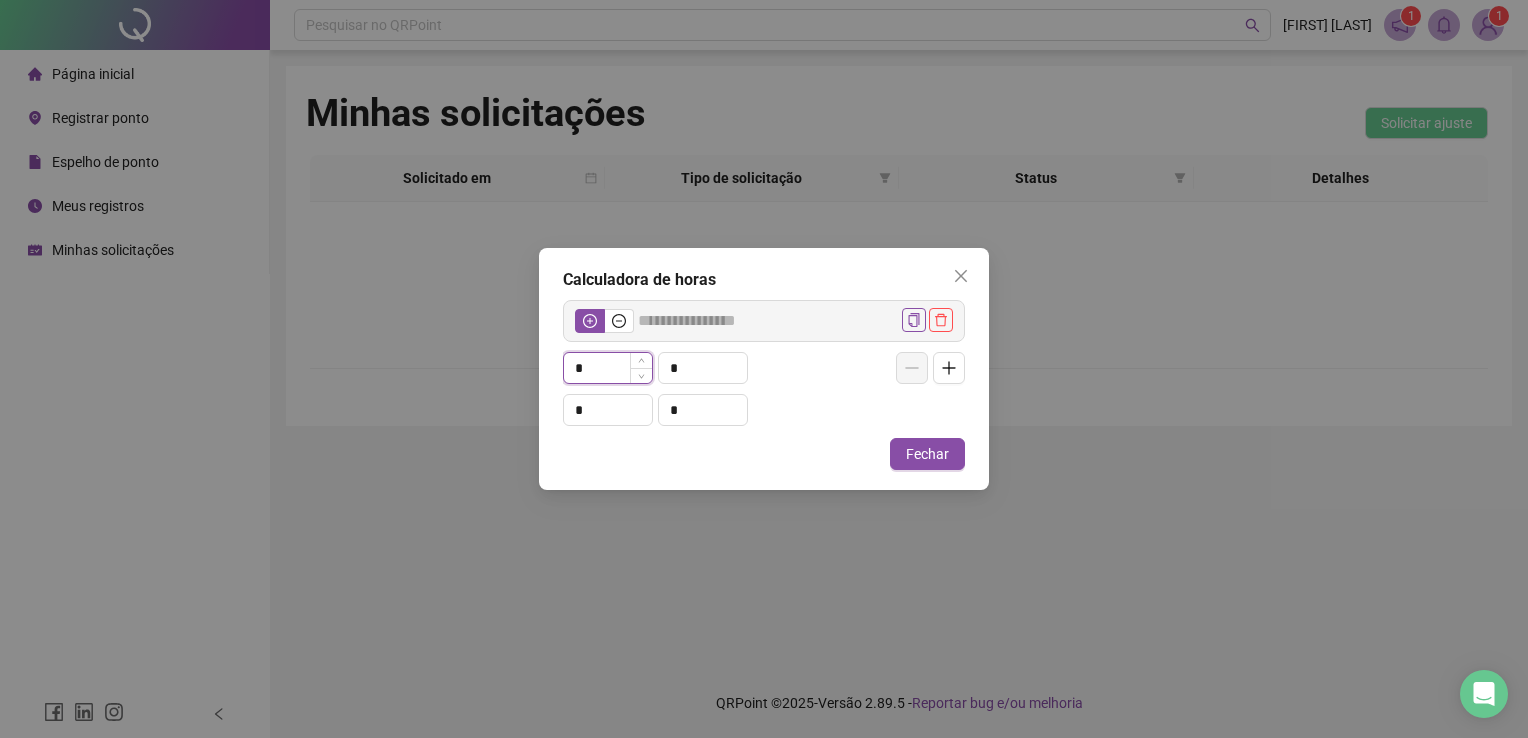 click on "*" at bounding box center (608, 368) 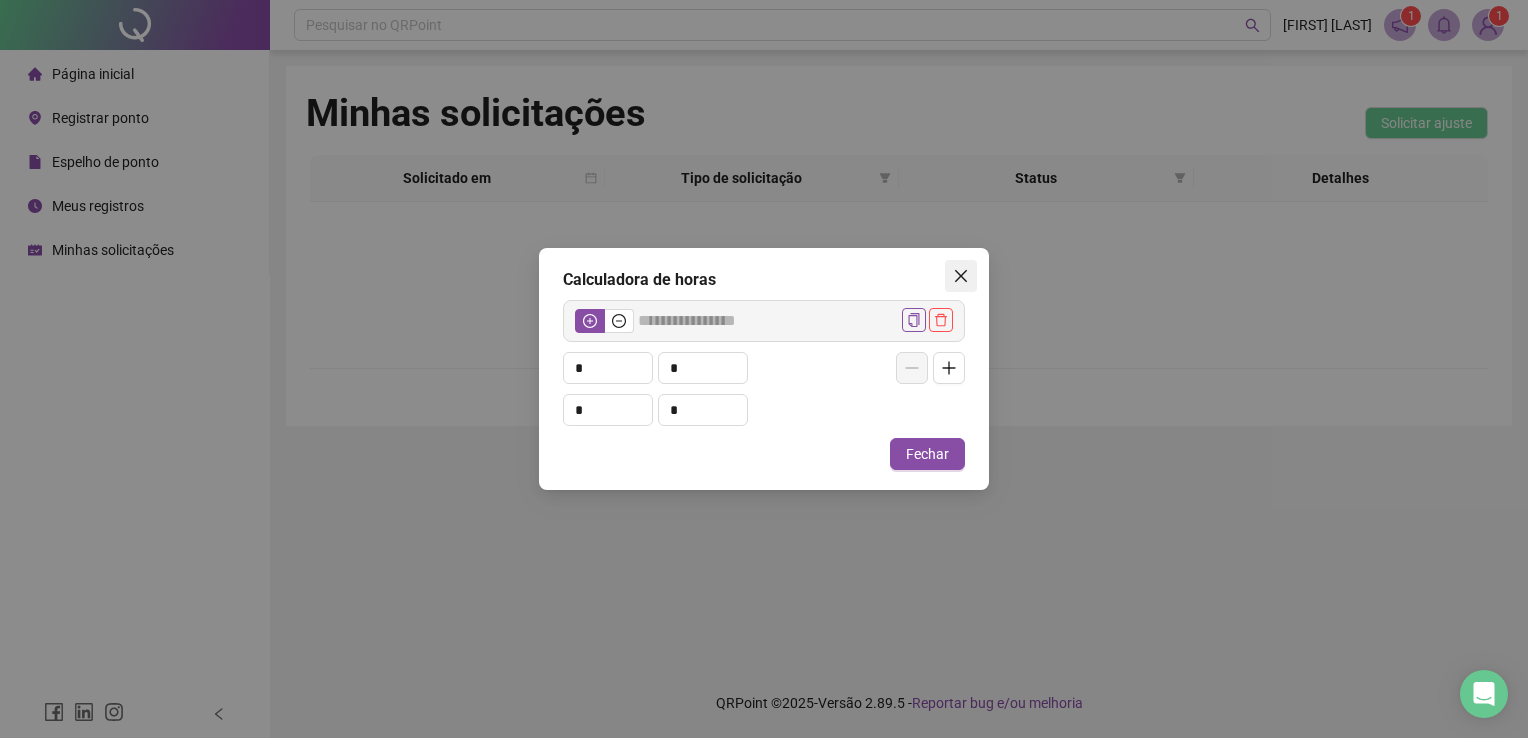 click 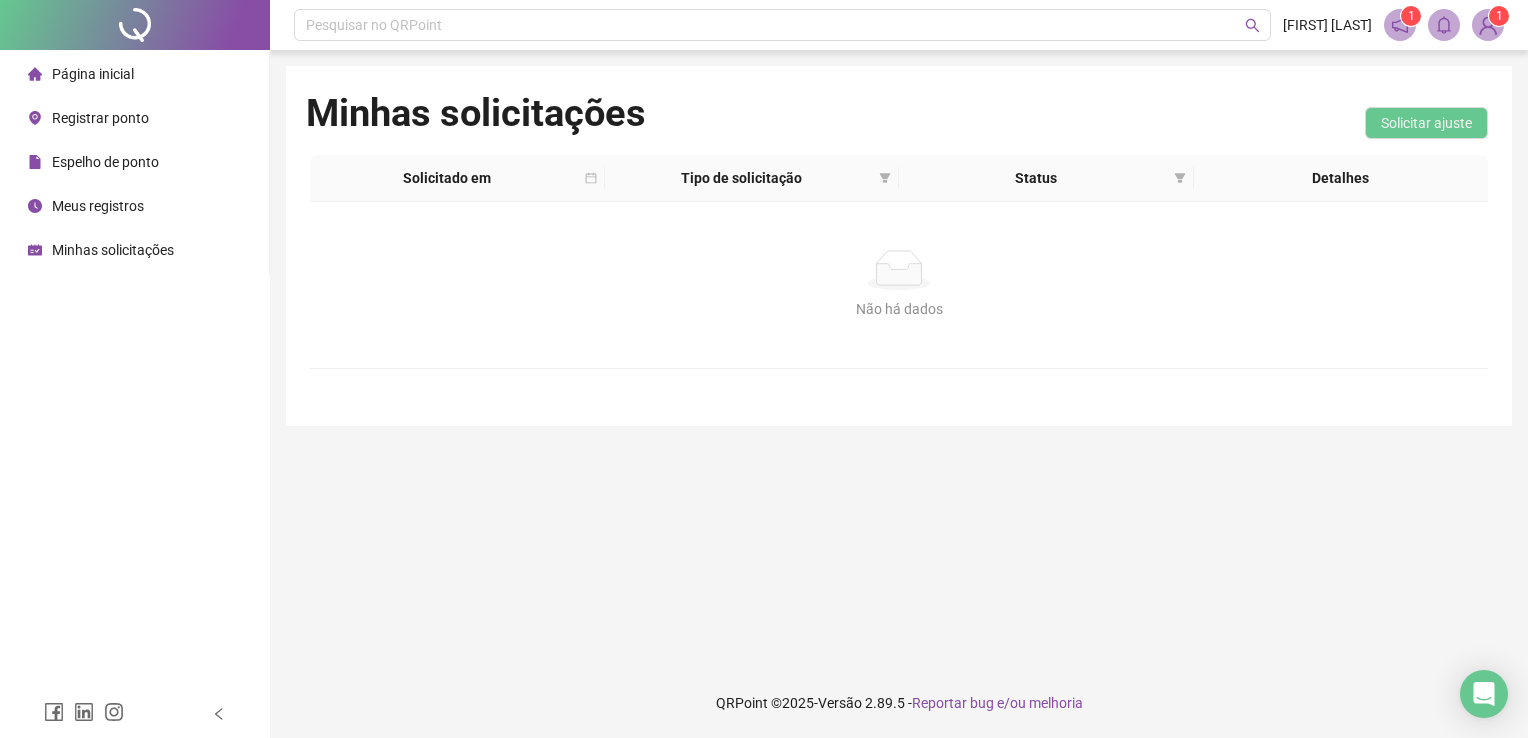 click on "Página inicial" at bounding box center (134, 74) 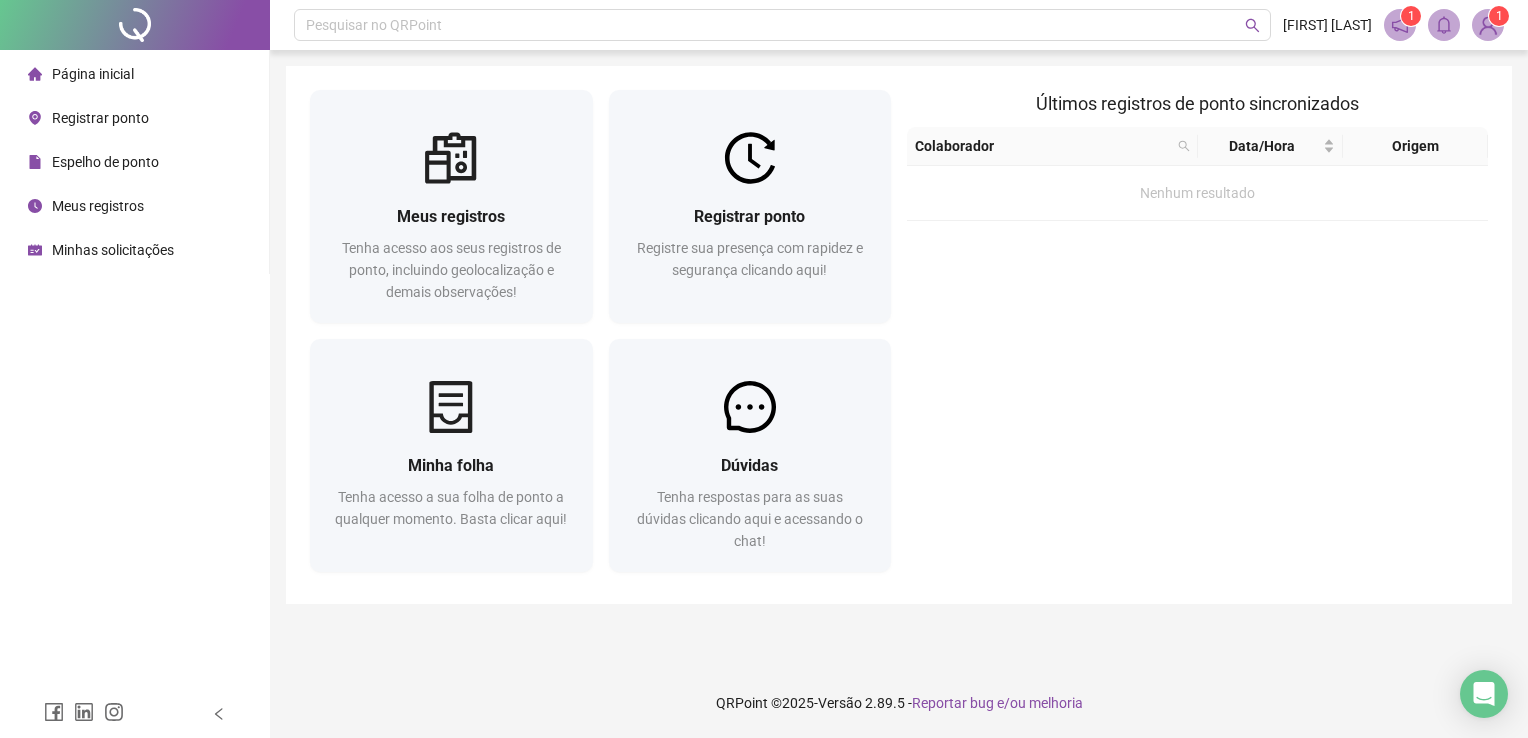 click on "Últimos registros de ponto sincronizados Colaborador Data/Hora Origem       Nenhum resultado" at bounding box center (1197, 335) 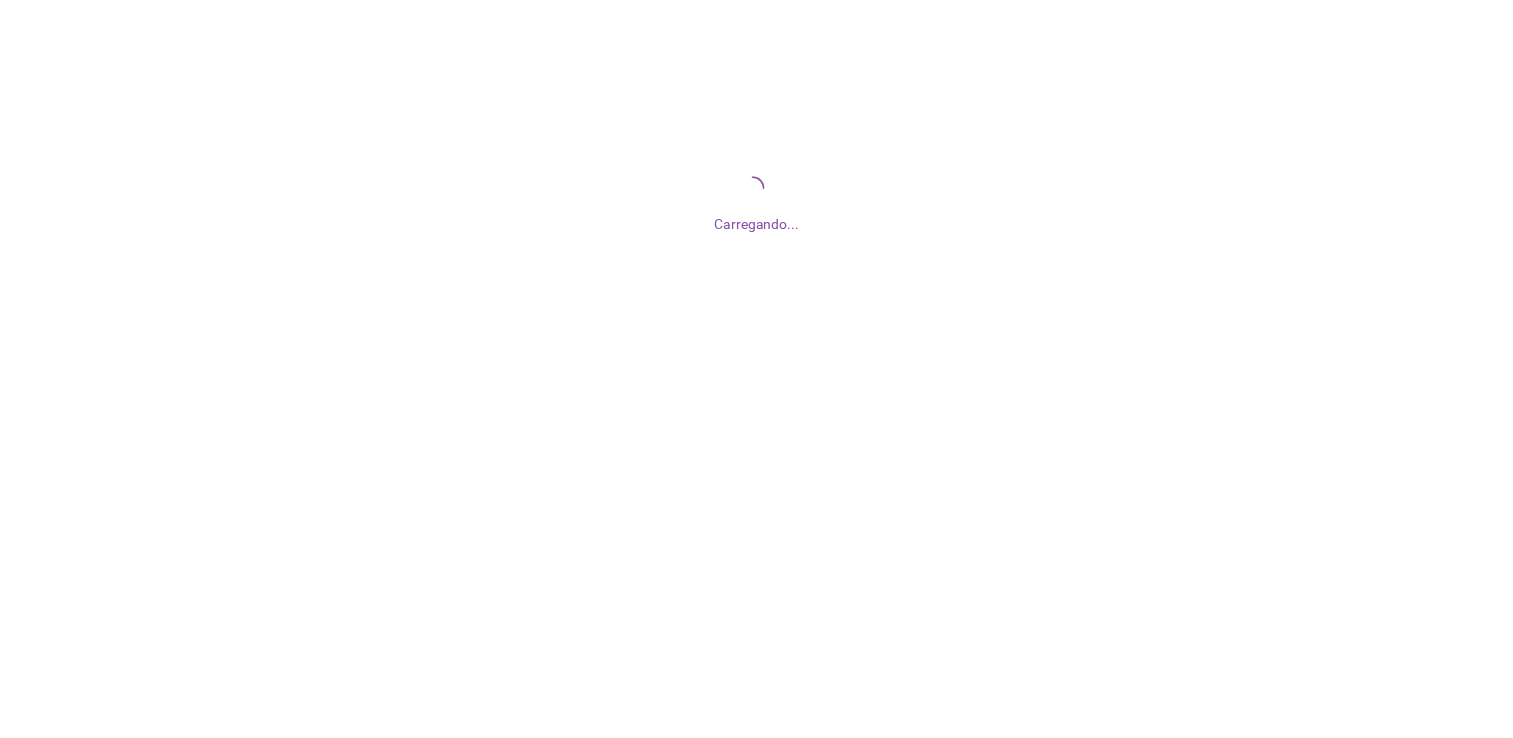 scroll, scrollTop: 0, scrollLeft: 0, axis: both 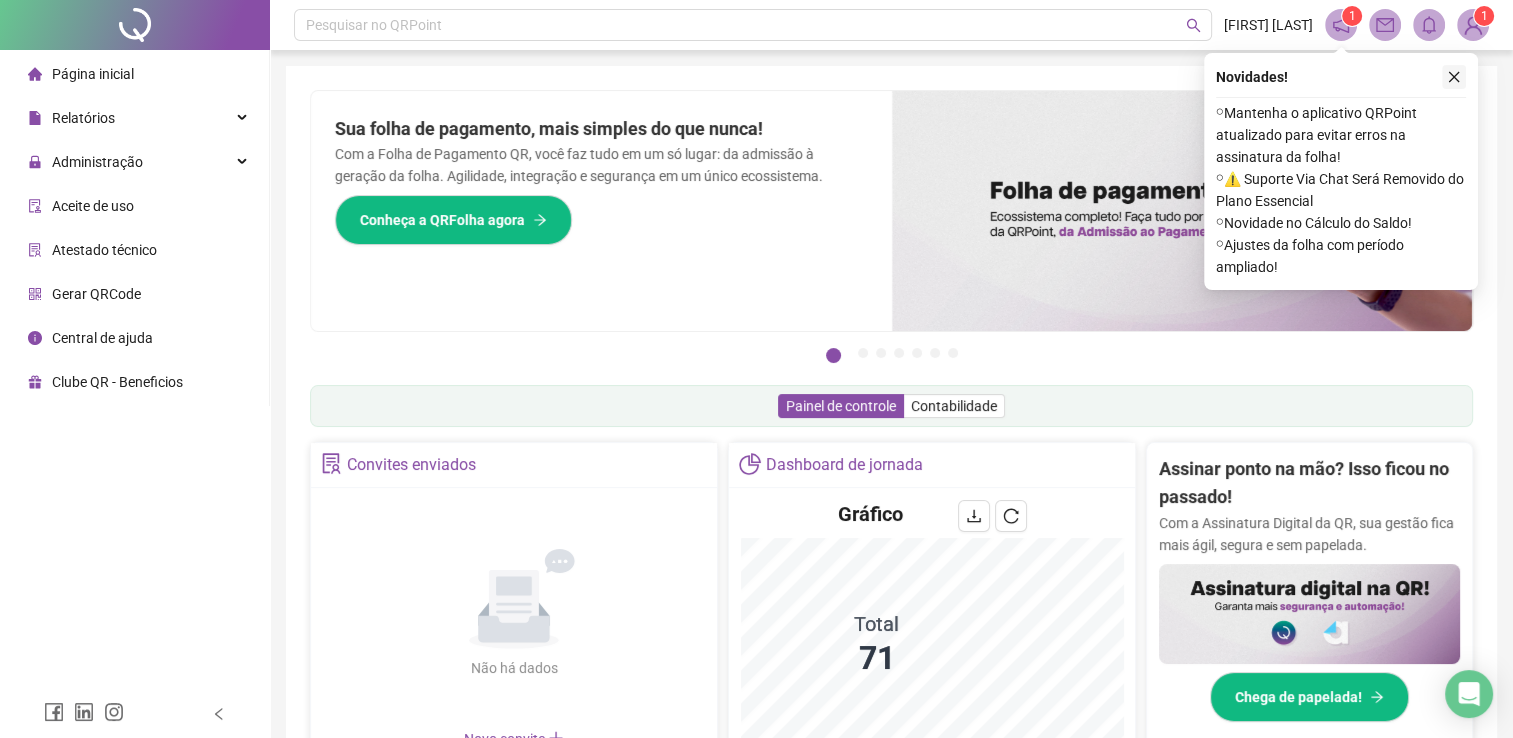 click 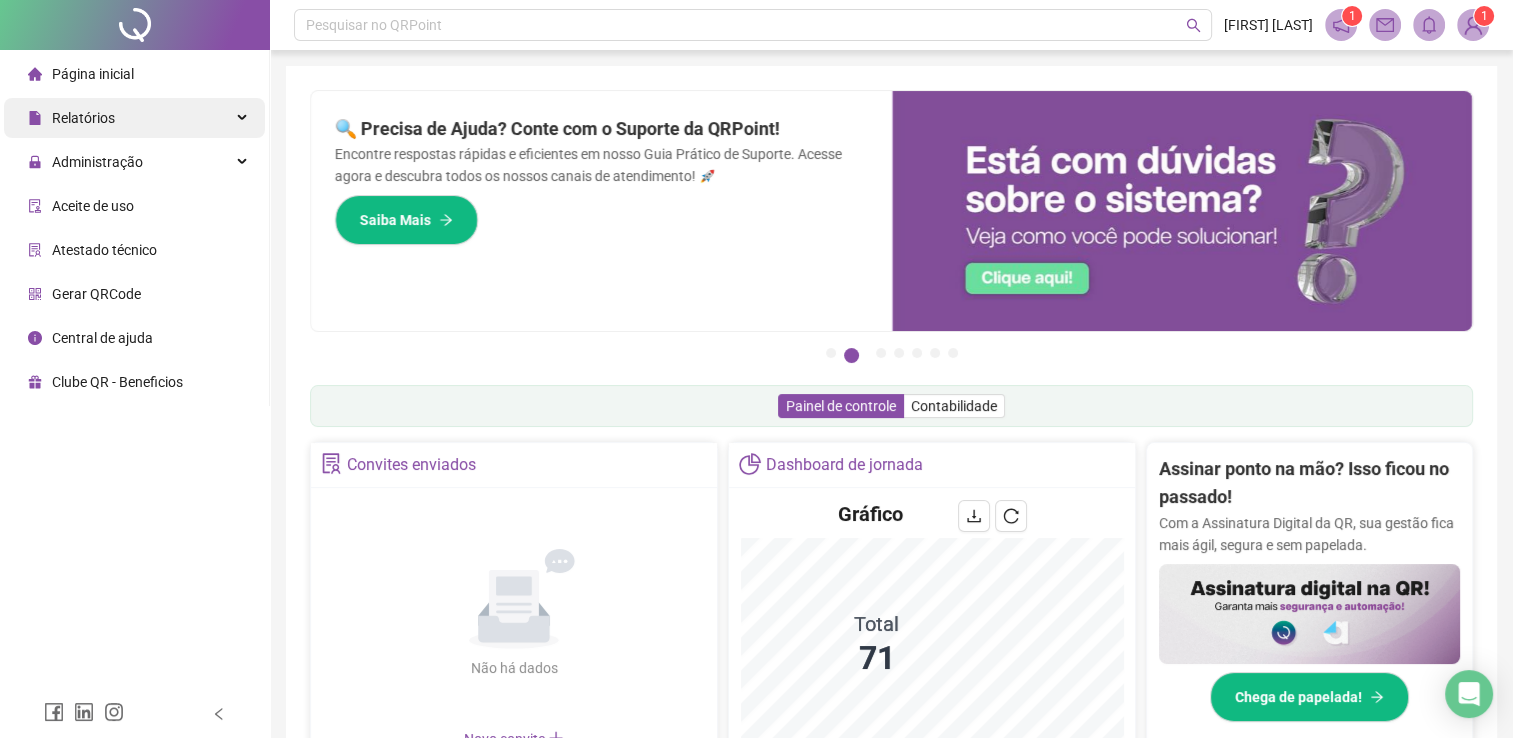 click on "Relatórios" at bounding box center (134, 118) 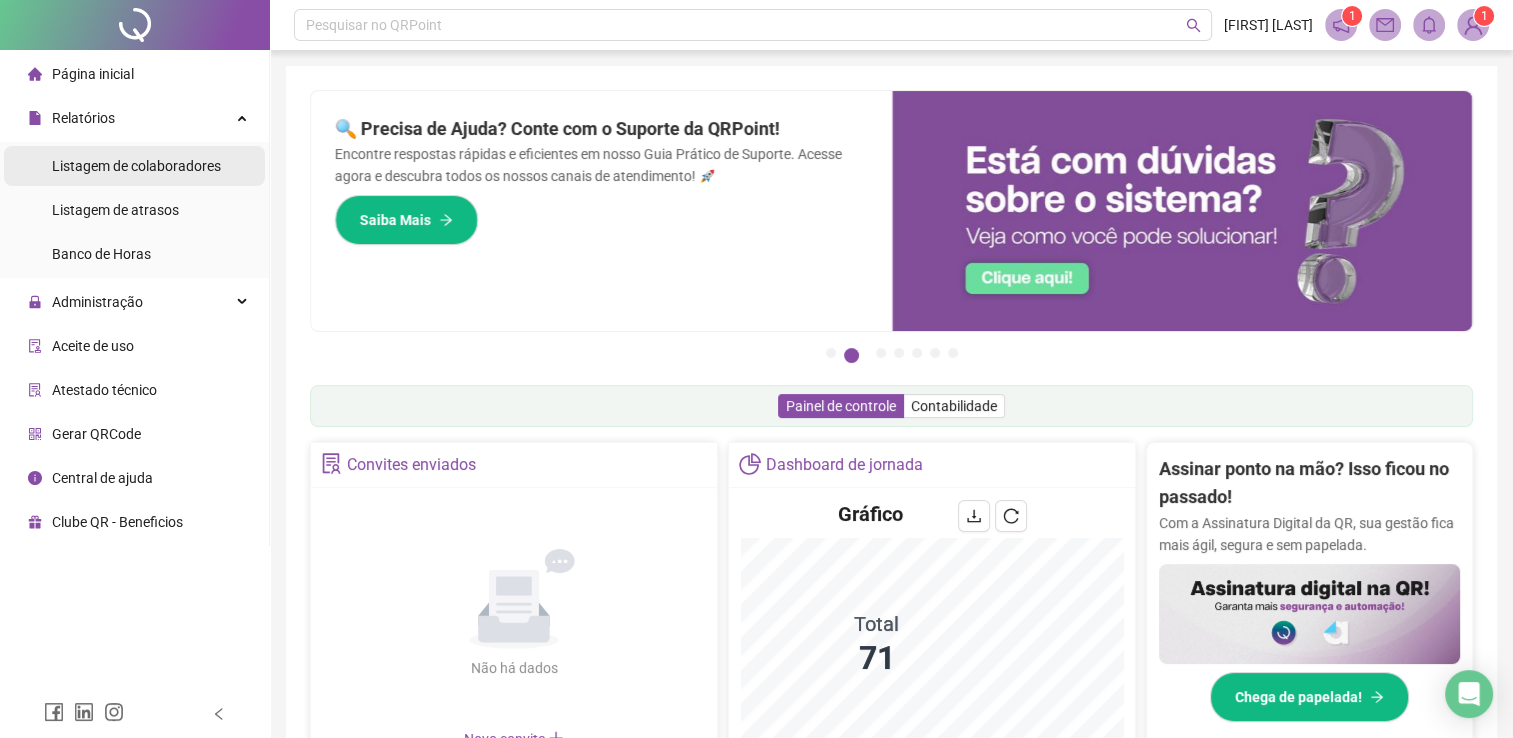click on "Listagem de colaboradores" at bounding box center (136, 166) 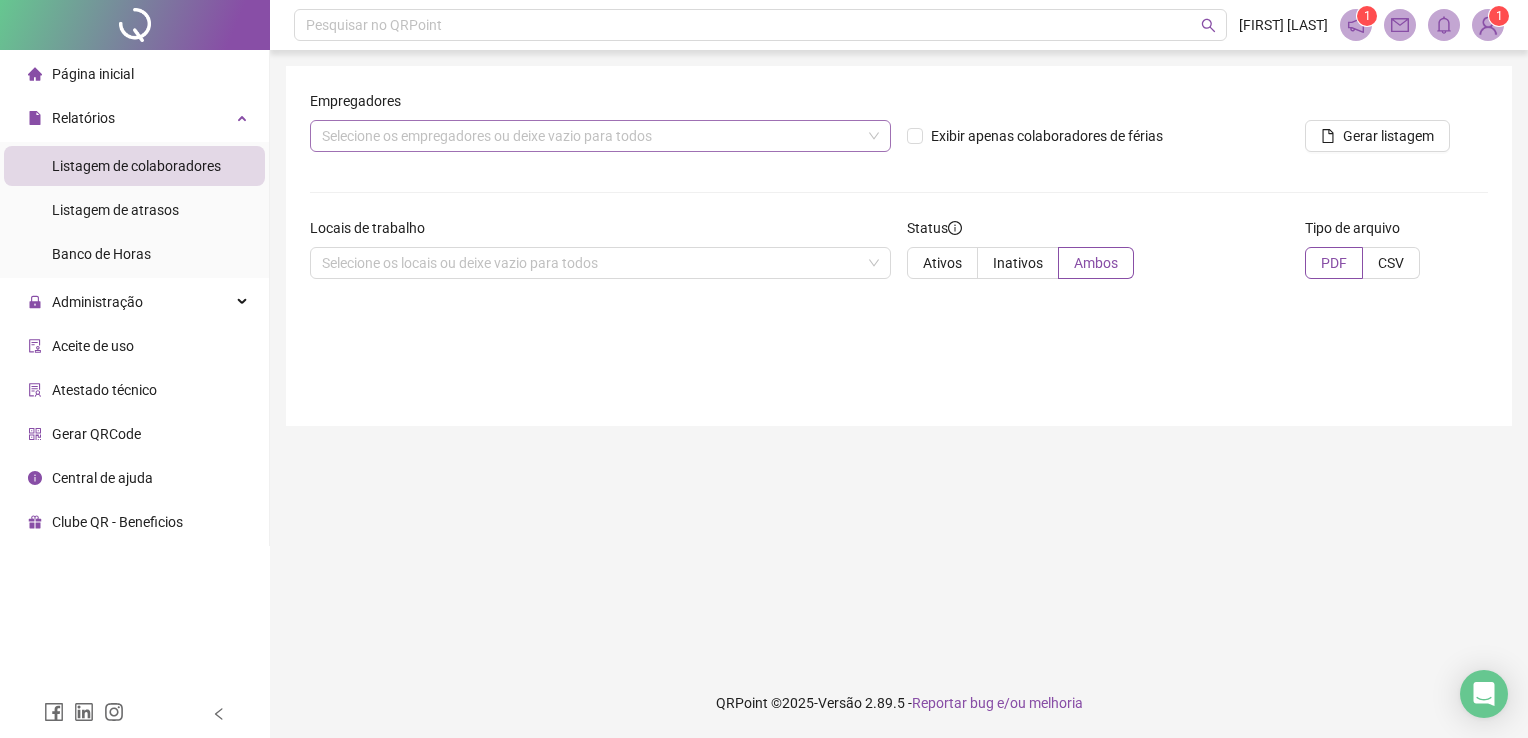 click on "Selecione os empregadores ou deixe vazio para todos" at bounding box center (600, 136) 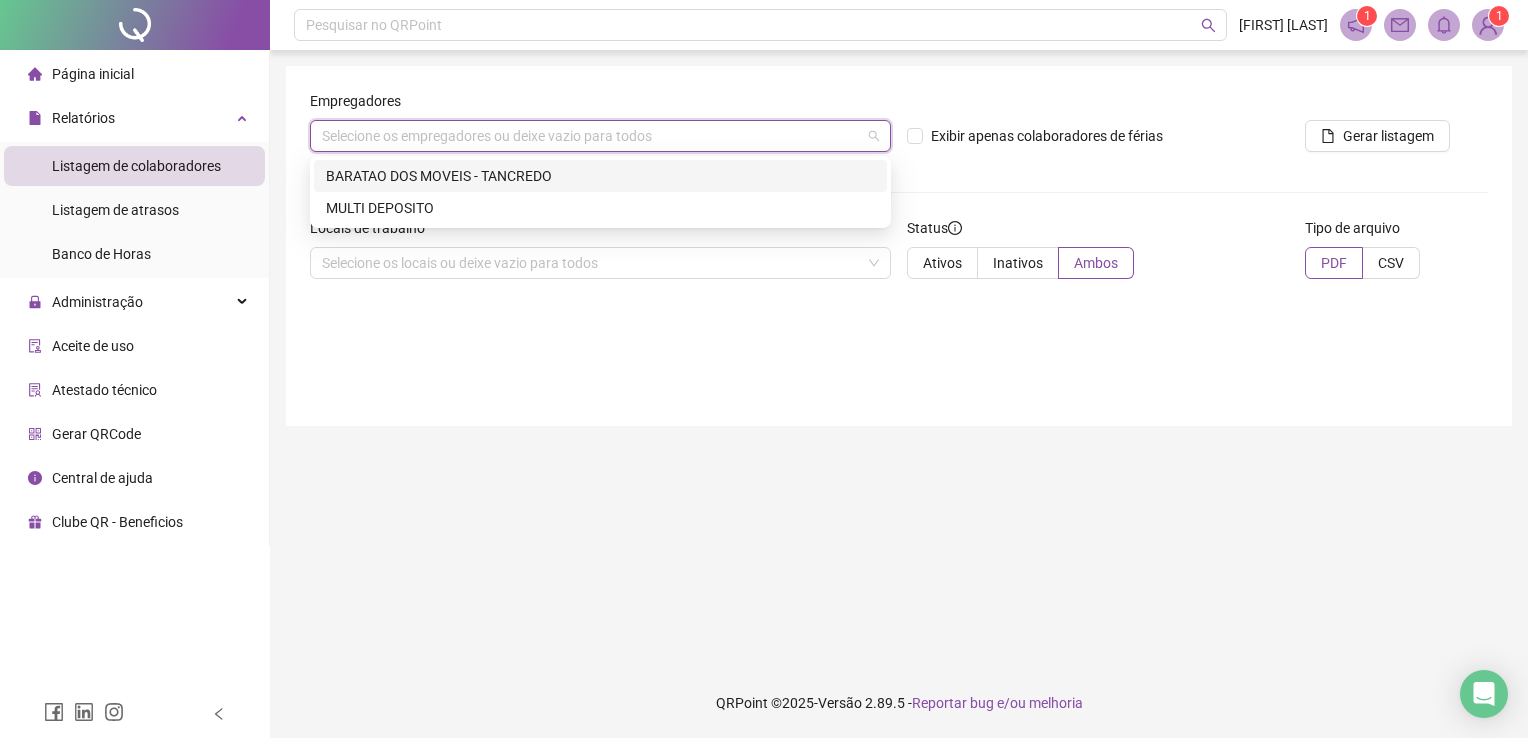 click on "BARATAO DOS MOVEIS - TANCREDO" at bounding box center (600, 176) 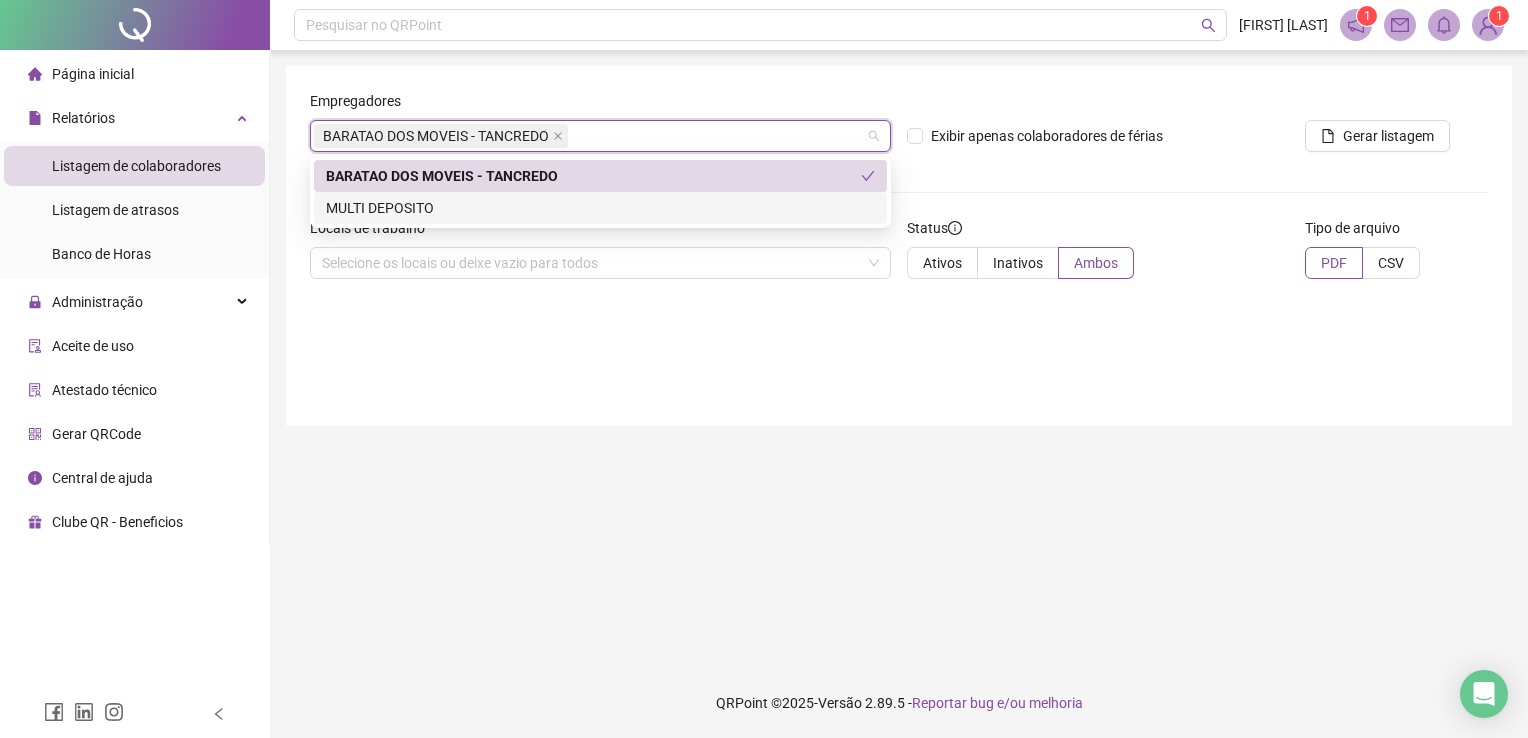 click on "MULTI DEPOSITO" at bounding box center [600, 208] 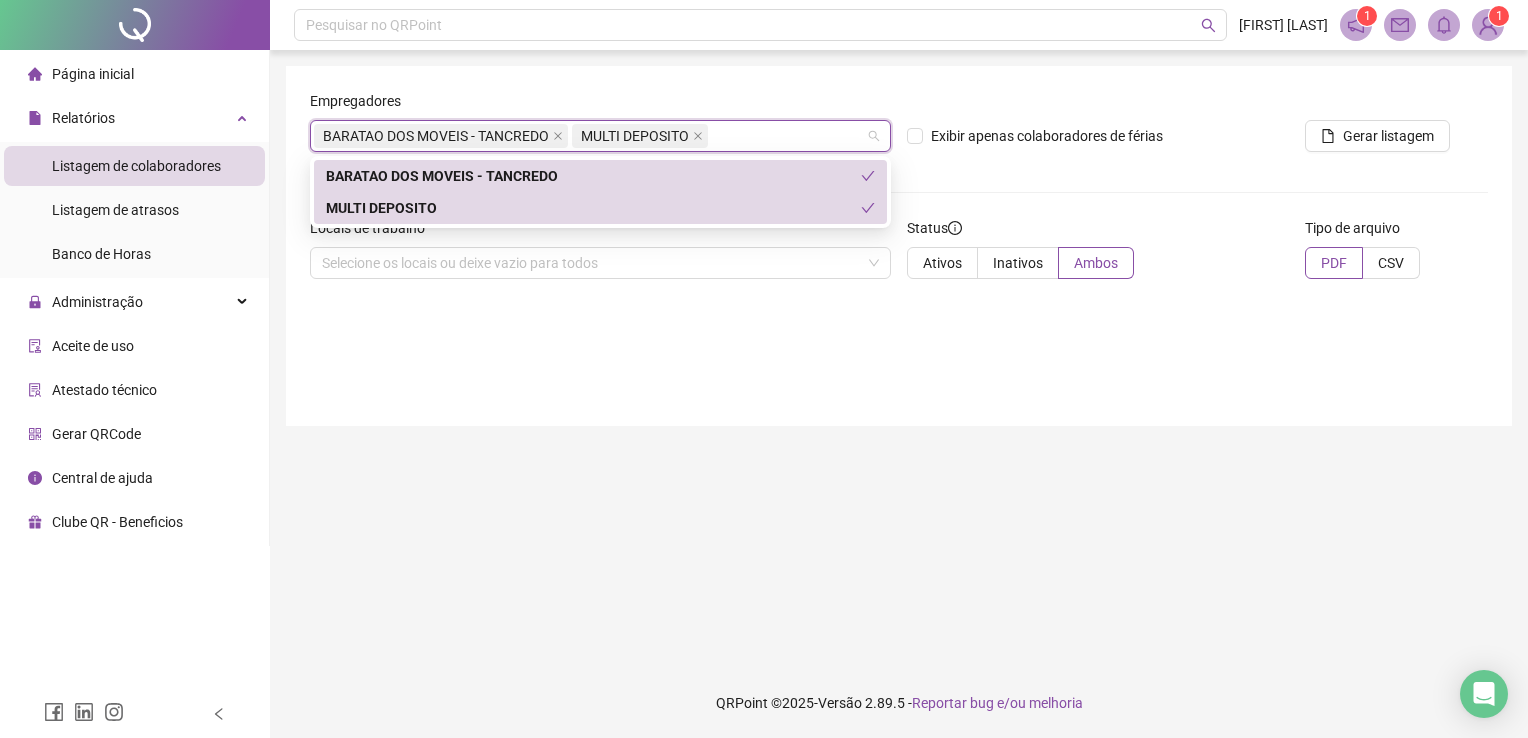 click on "Empregadores BARATAO DOS MOVEIS - TANCREDO MULTI DEPOSITO     Exibir apenas colaboradores de férias   Gerar listagem Locais de trabalho   Selecione os locais ou deixe vazio para todos Status   Ativos Inativos Ambos Tipo de arquivo PDF CSV" at bounding box center [899, 246] 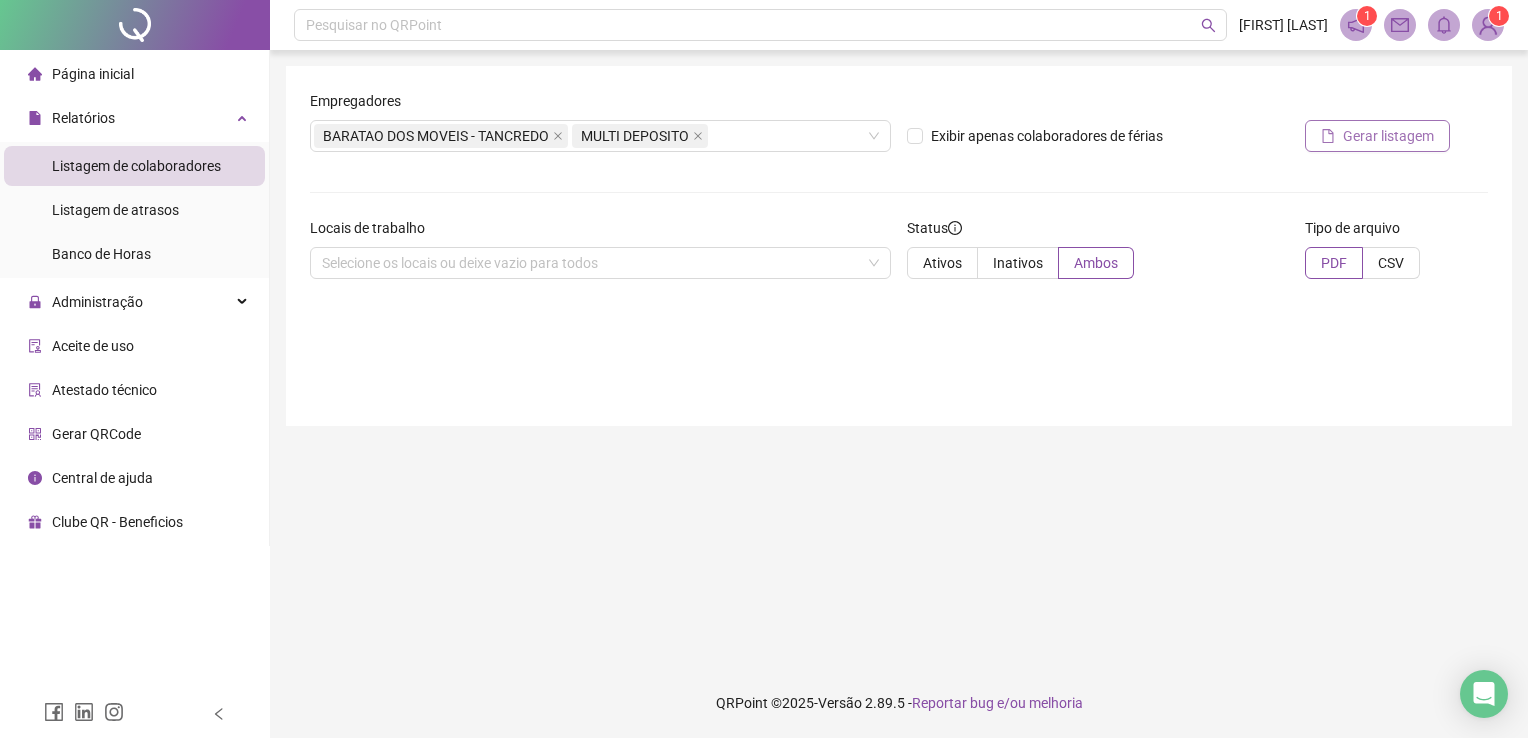 click on "Gerar listagem" at bounding box center [1388, 136] 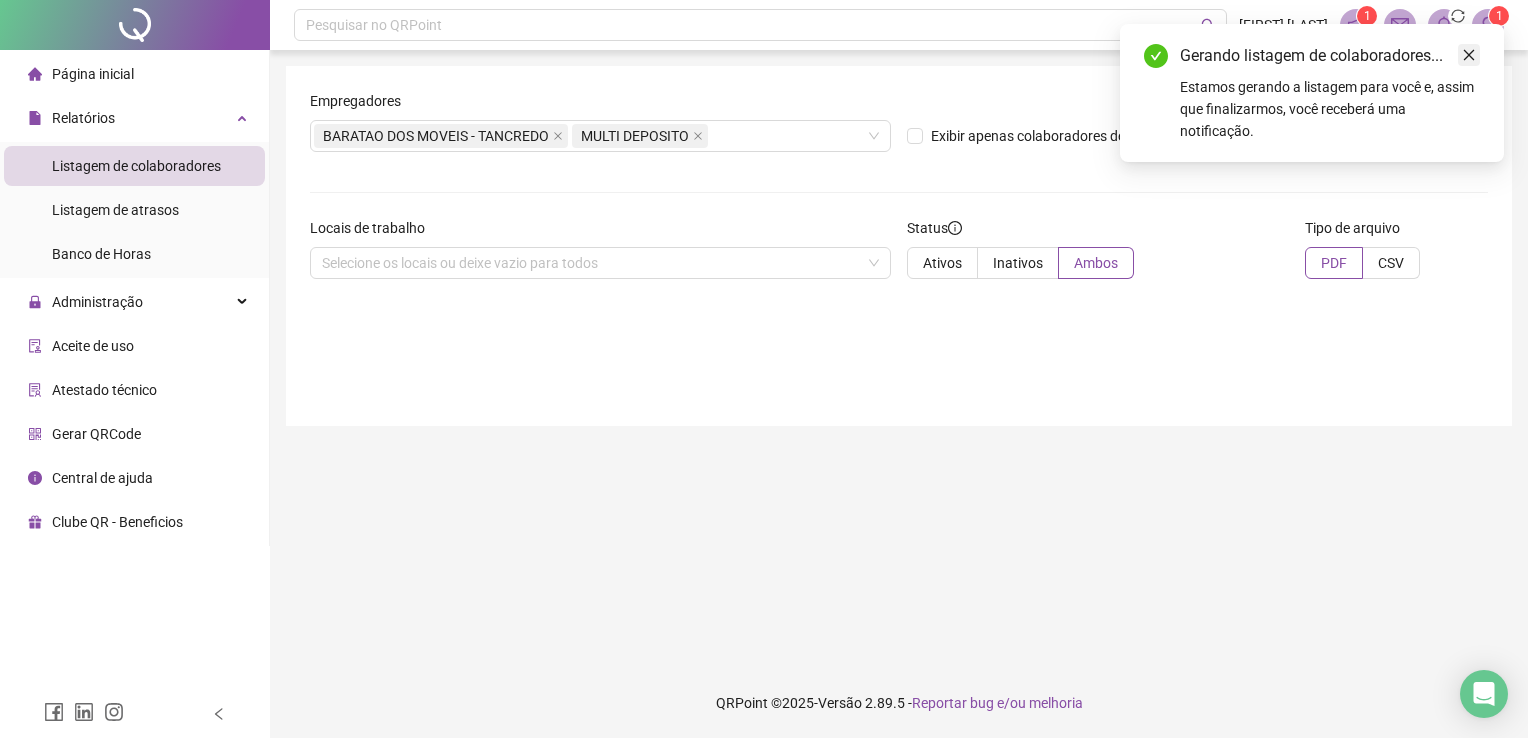 click 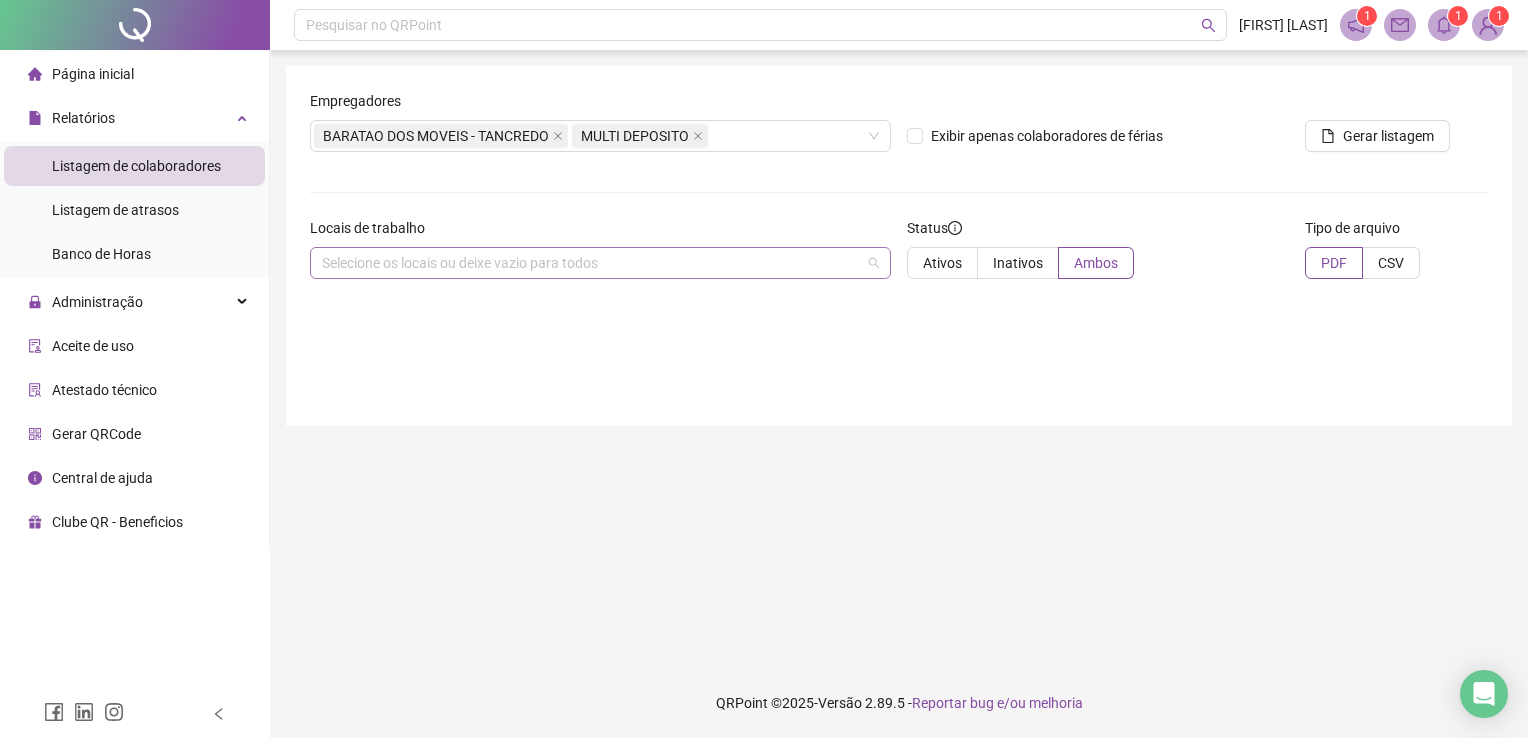 click on "Selecione os locais ou deixe vazio para todos" at bounding box center (600, 263) 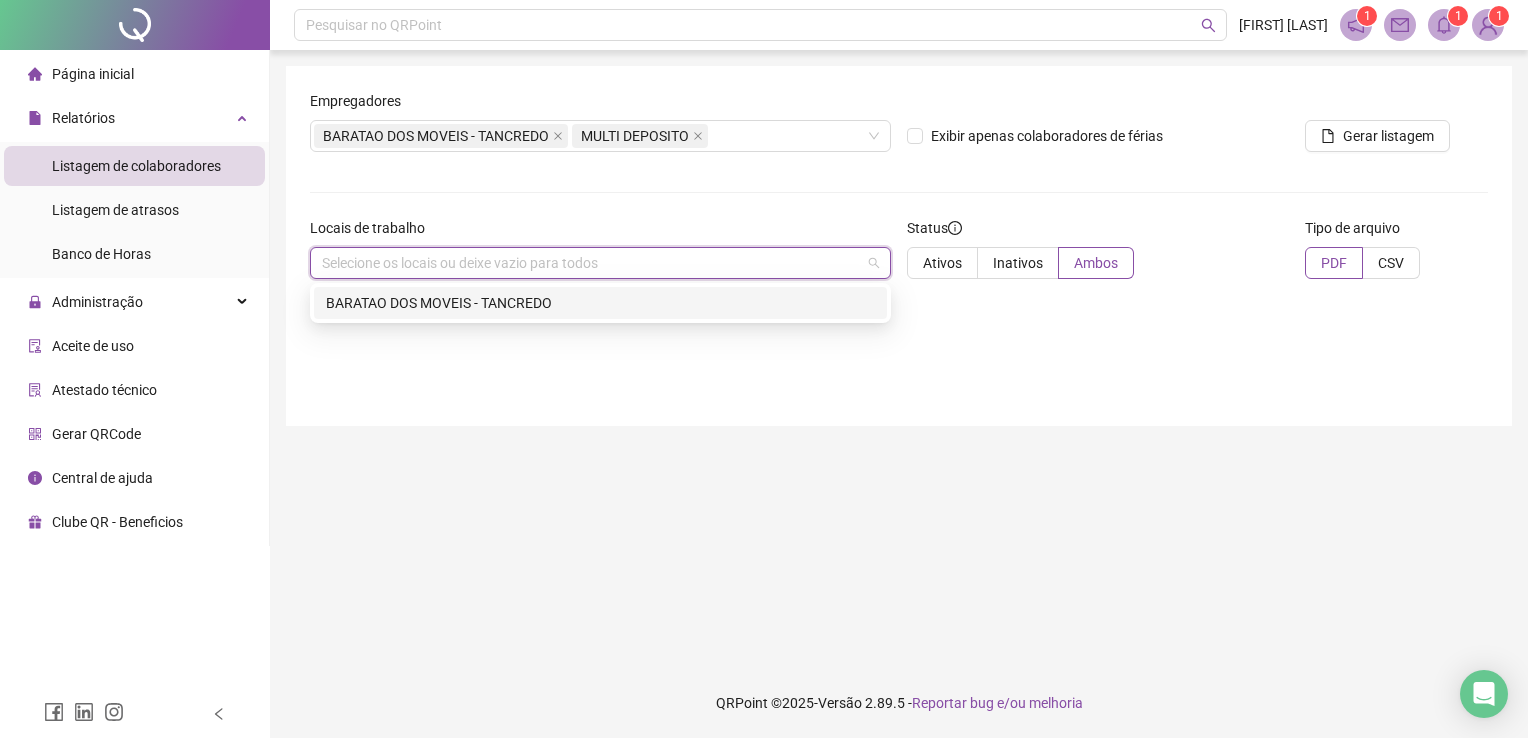 click on "BARATAO DOS MOVEIS - TANCREDO" at bounding box center (600, 303) 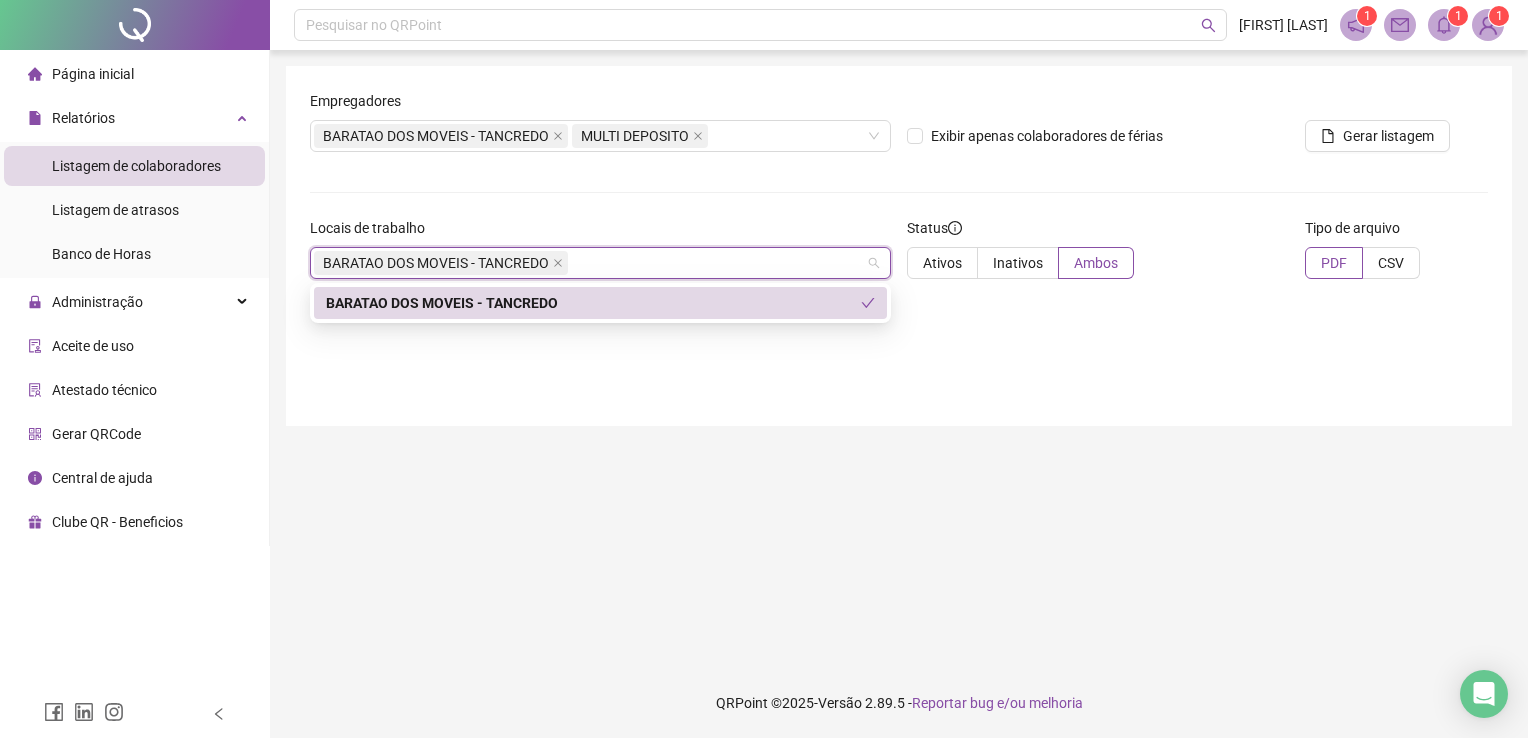 click on "Empregadores BARATAO DOS MOVEIS - TANCREDO MULTI DEPOSITO     Exibir apenas colaboradores de férias   Gerar listagem Locais de trabalho BARATAO DOS MOVEIS - TANCREDO   Status   Ativos Inativos Ambos Tipo de arquivo PDF CSV" at bounding box center (899, 246) 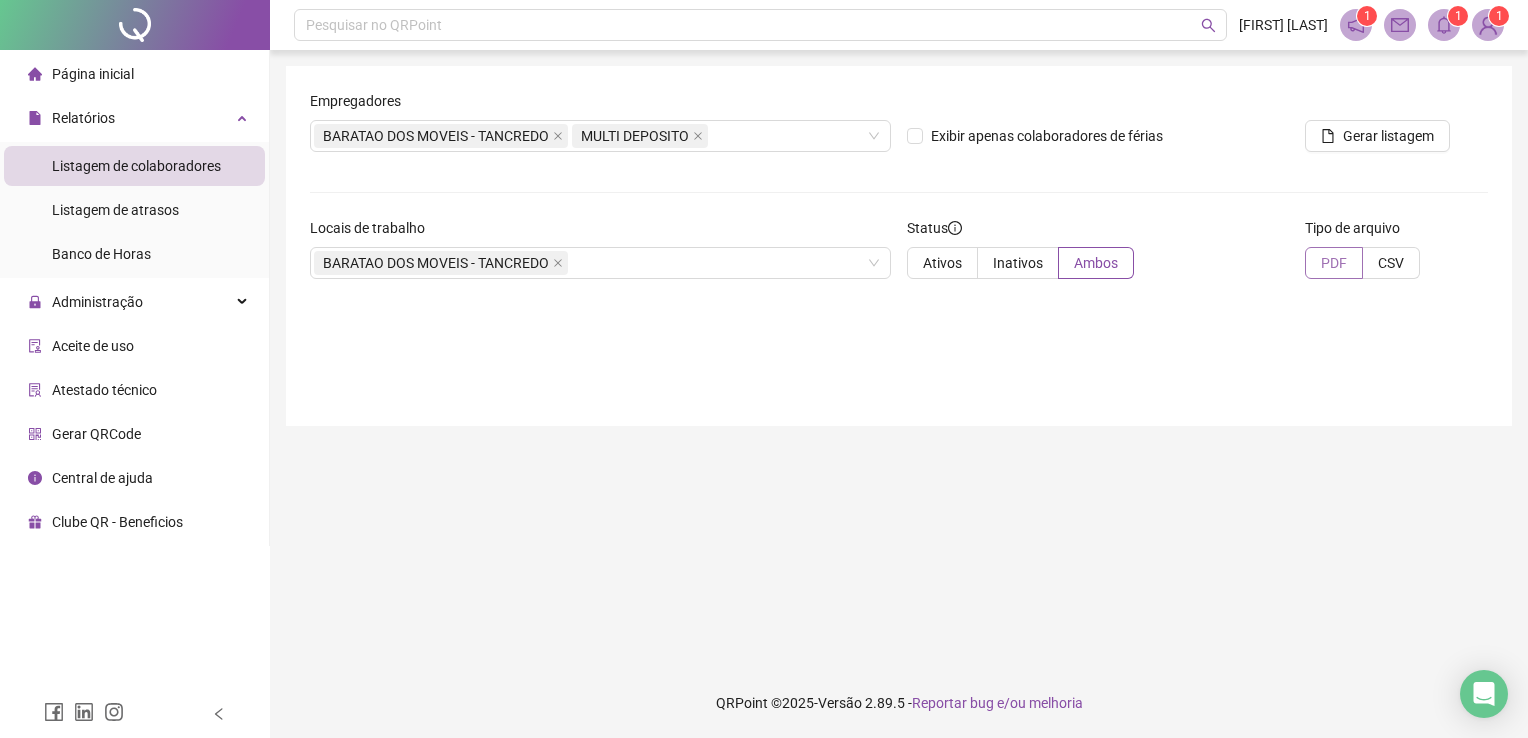 click on "PDF" at bounding box center [1334, 263] 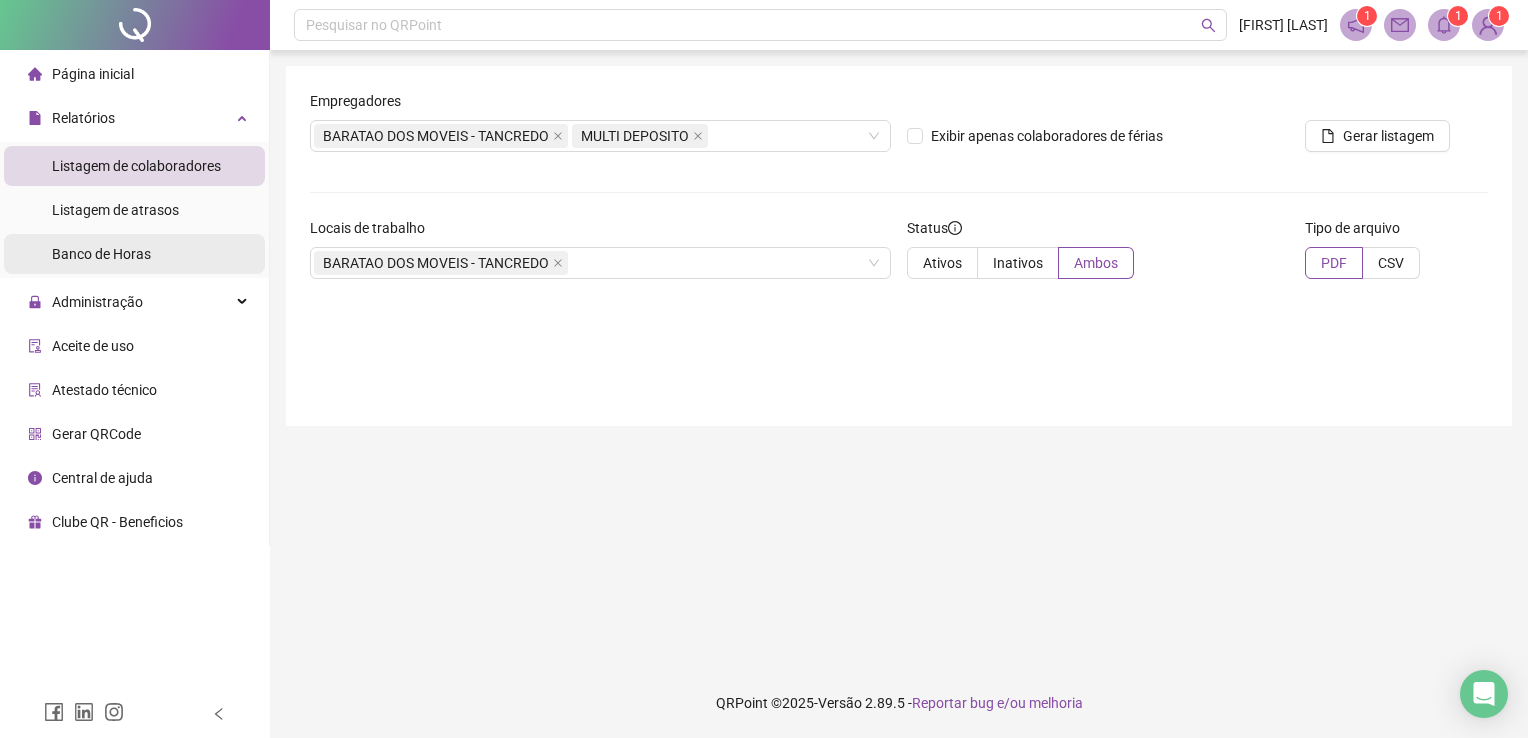 click on "Banco de Horas" at bounding box center [101, 254] 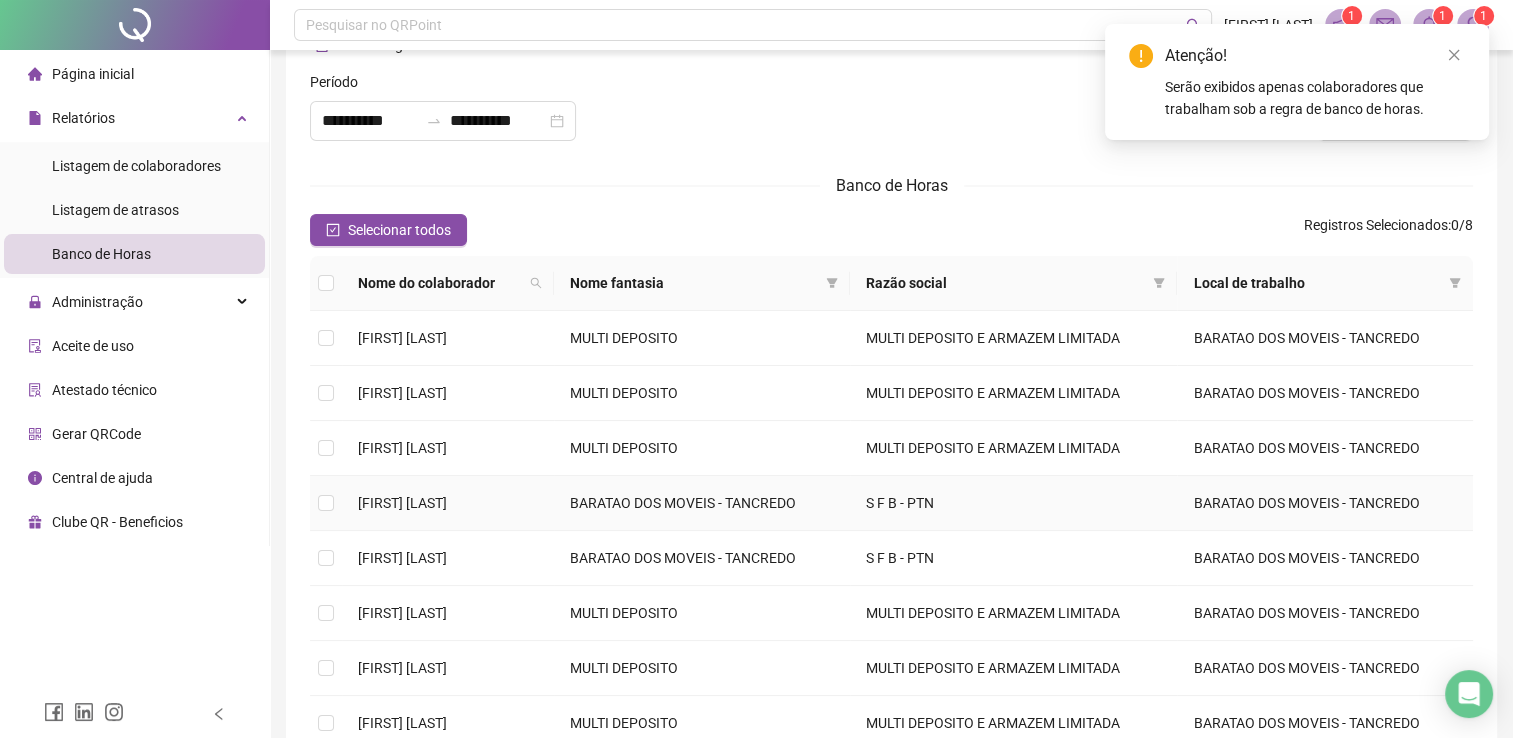 scroll, scrollTop: 100, scrollLeft: 0, axis: vertical 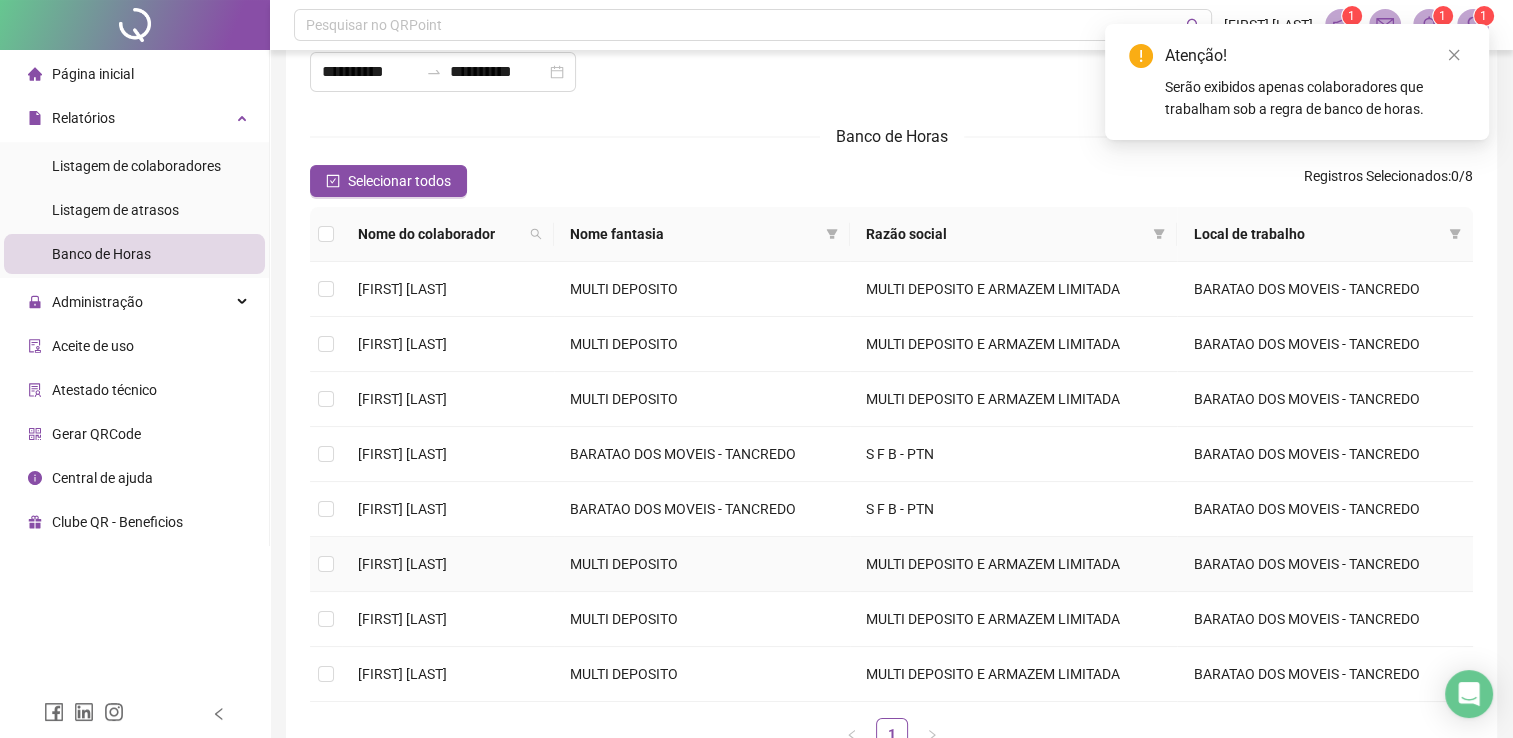 click on "[FIRST] [LAST]" at bounding box center (402, 564) 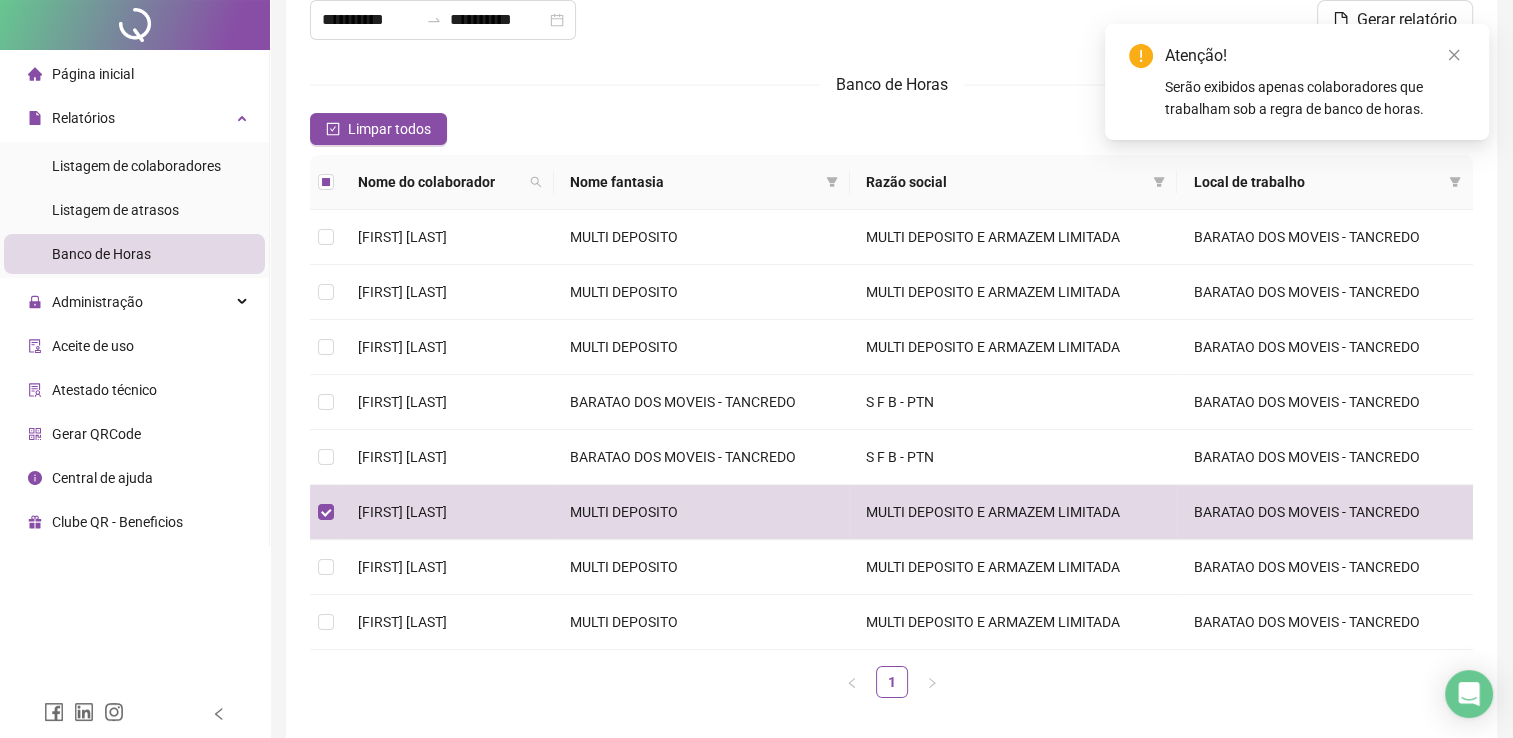 scroll, scrollTop: 0, scrollLeft: 0, axis: both 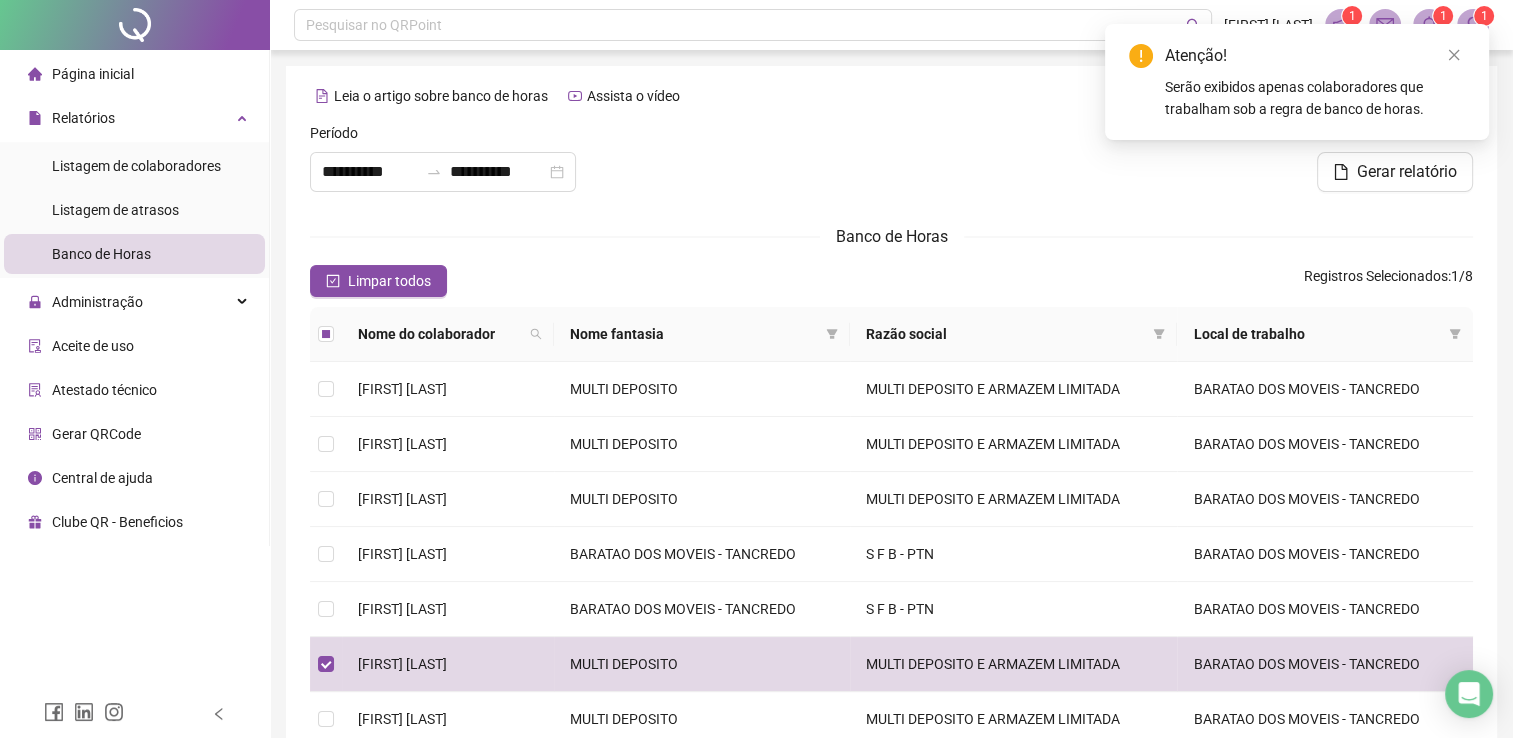 click on "**********" at bounding box center [891, 494] 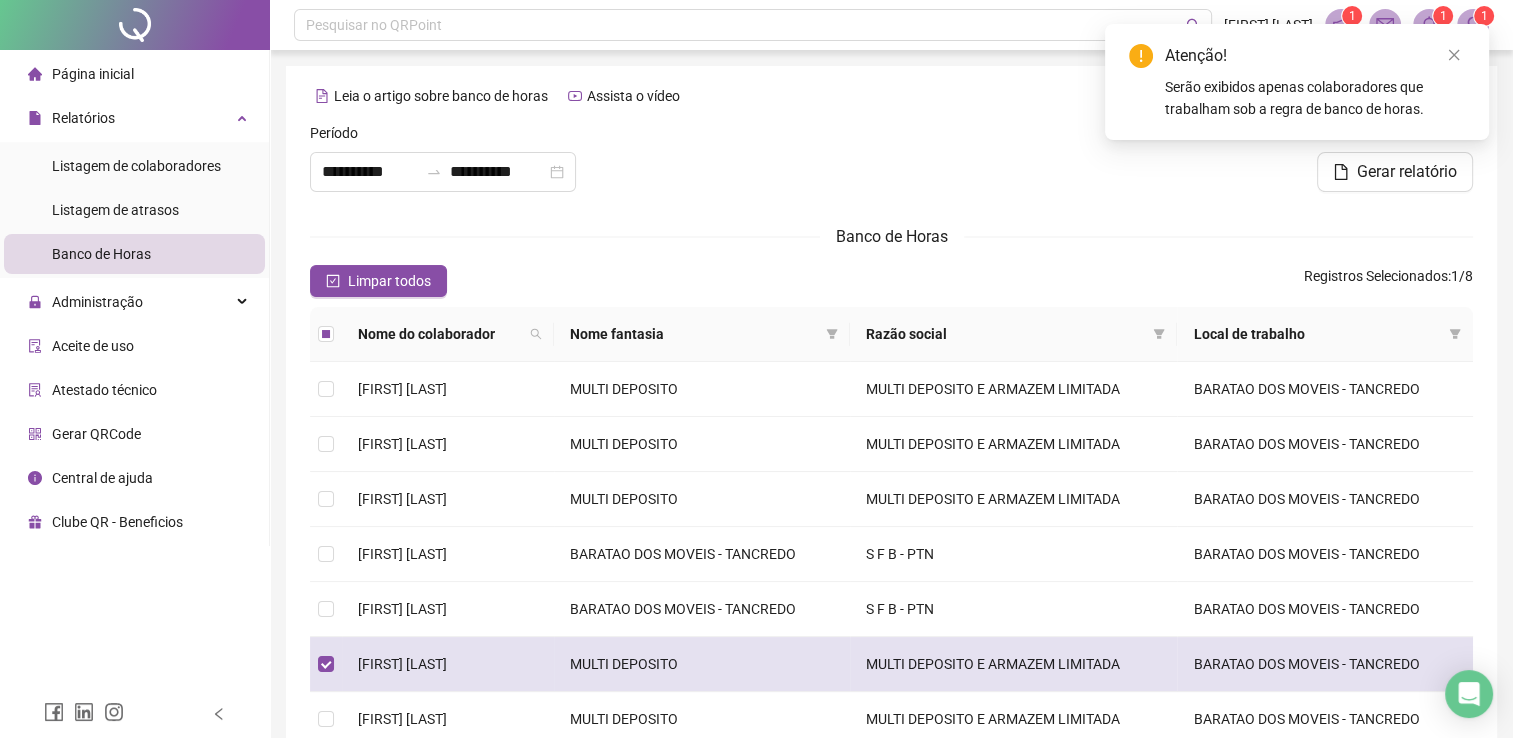click on "[FIRST] [LAST]" at bounding box center [402, 664] 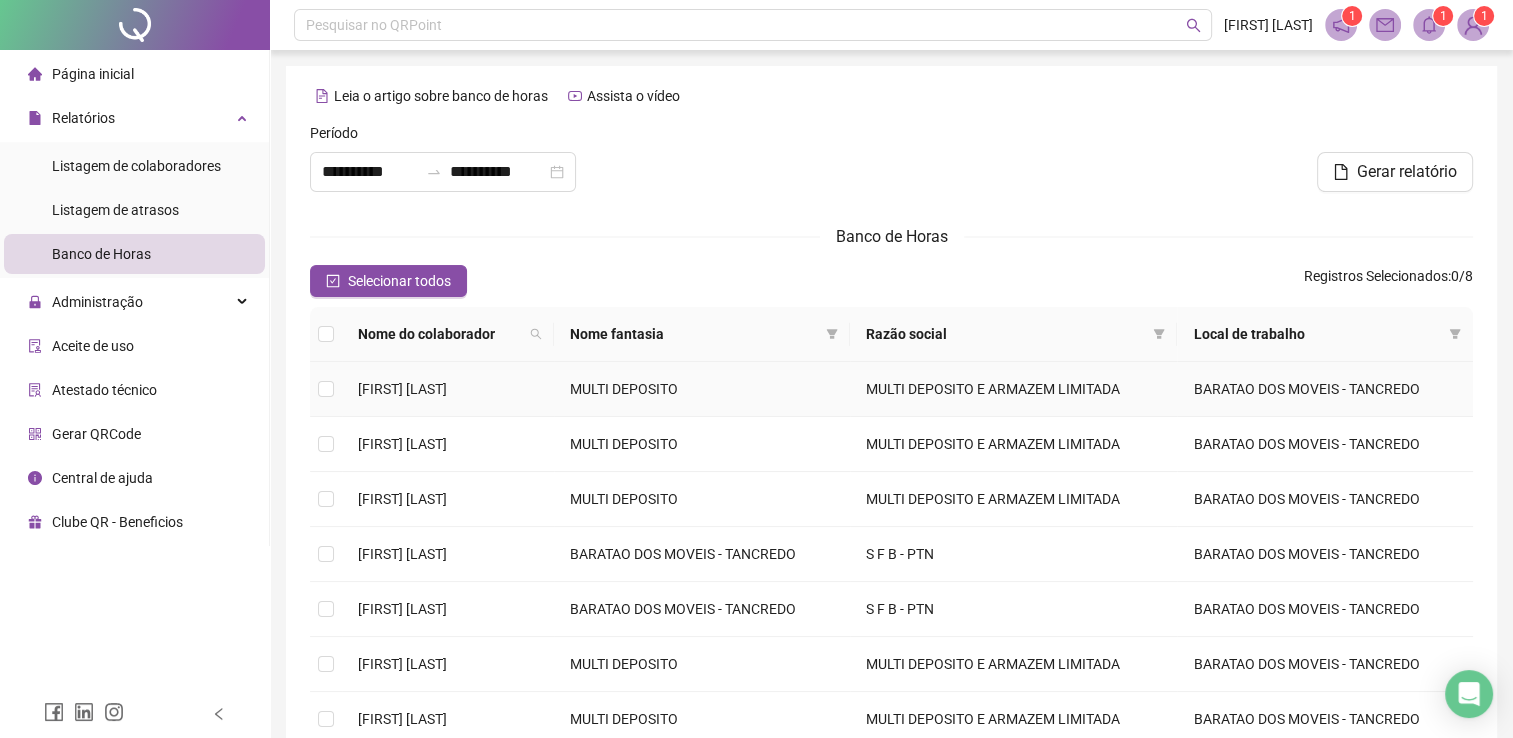 click on "[FIRST] [LAST]" at bounding box center [402, 389] 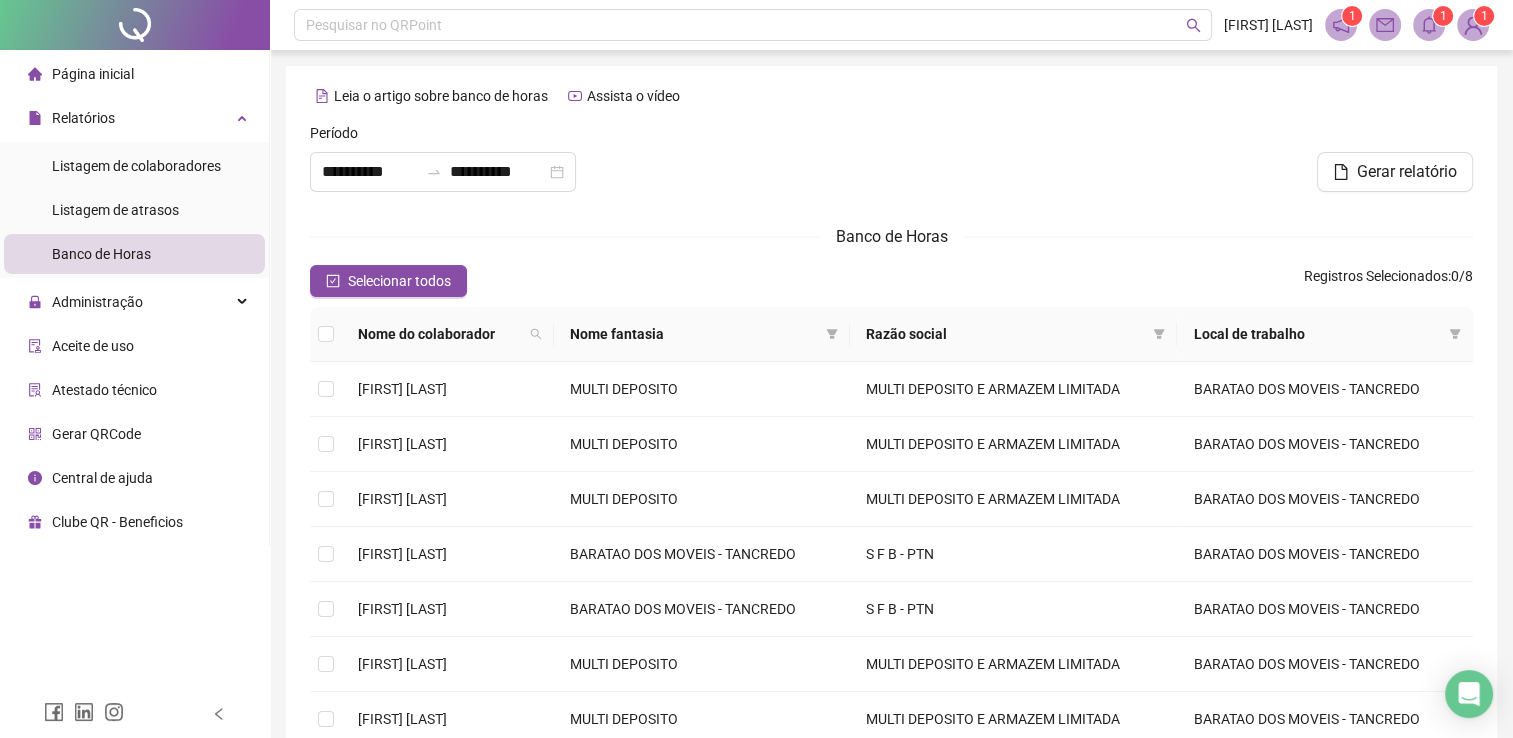 click on "Selecionar todos Registros Selecionados :  0 / 8" at bounding box center (891, 281) 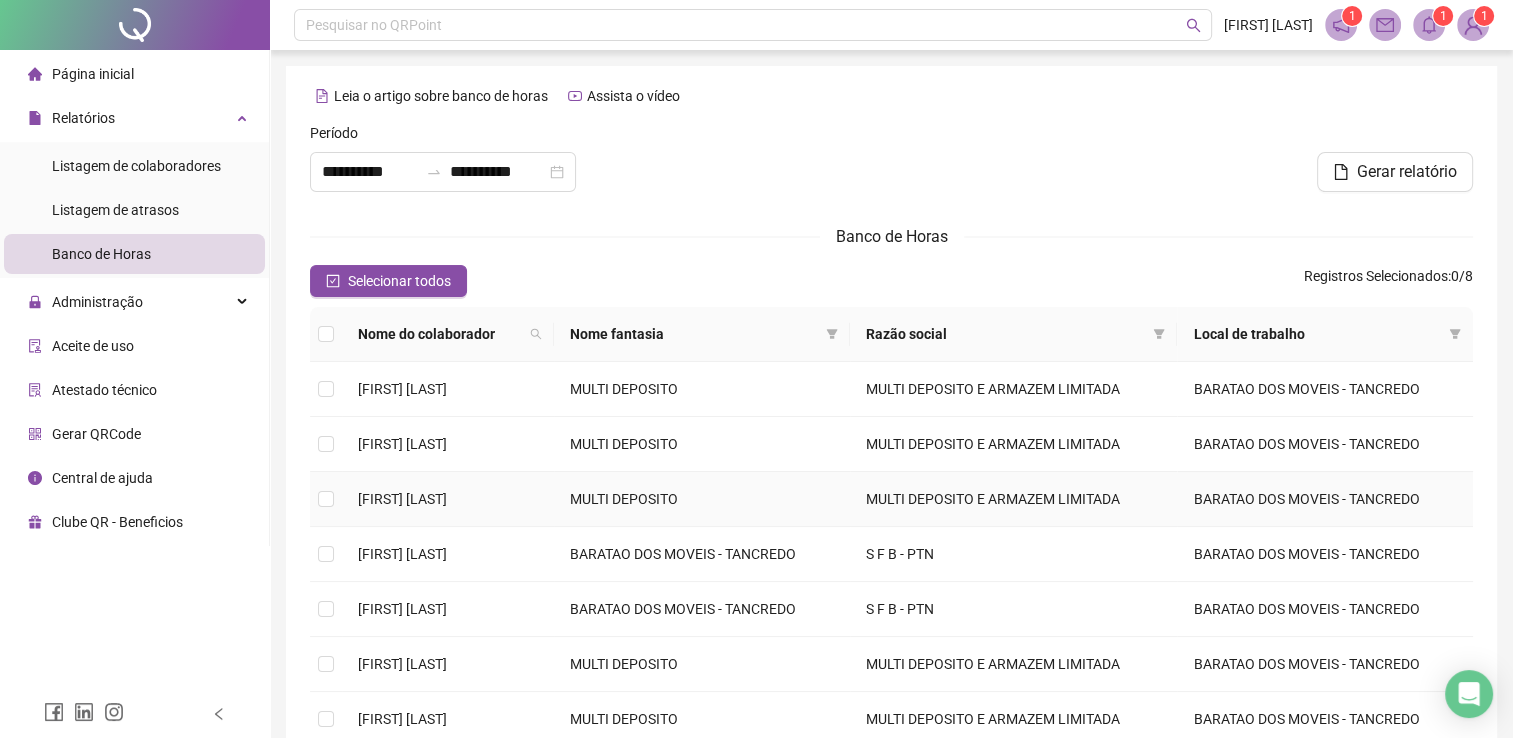 drag, startPoint x: 1157, startPoint y: 510, endPoint x: 780, endPoint y: 537, distance: 377.9656 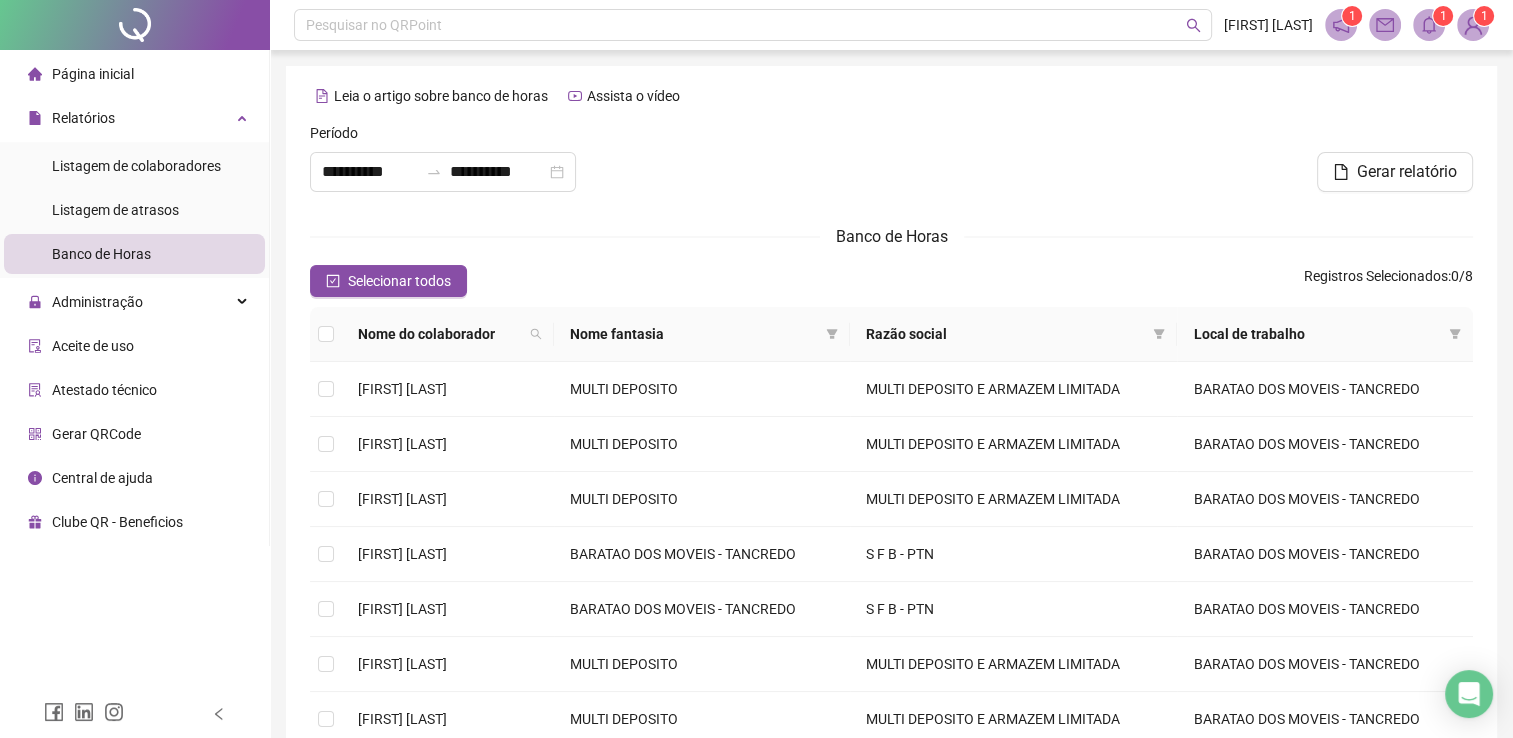 drag, startPoint x: 780, startPoint y: 537, endPoint x: 1124, endPoint y: 245, distance: 451.22058 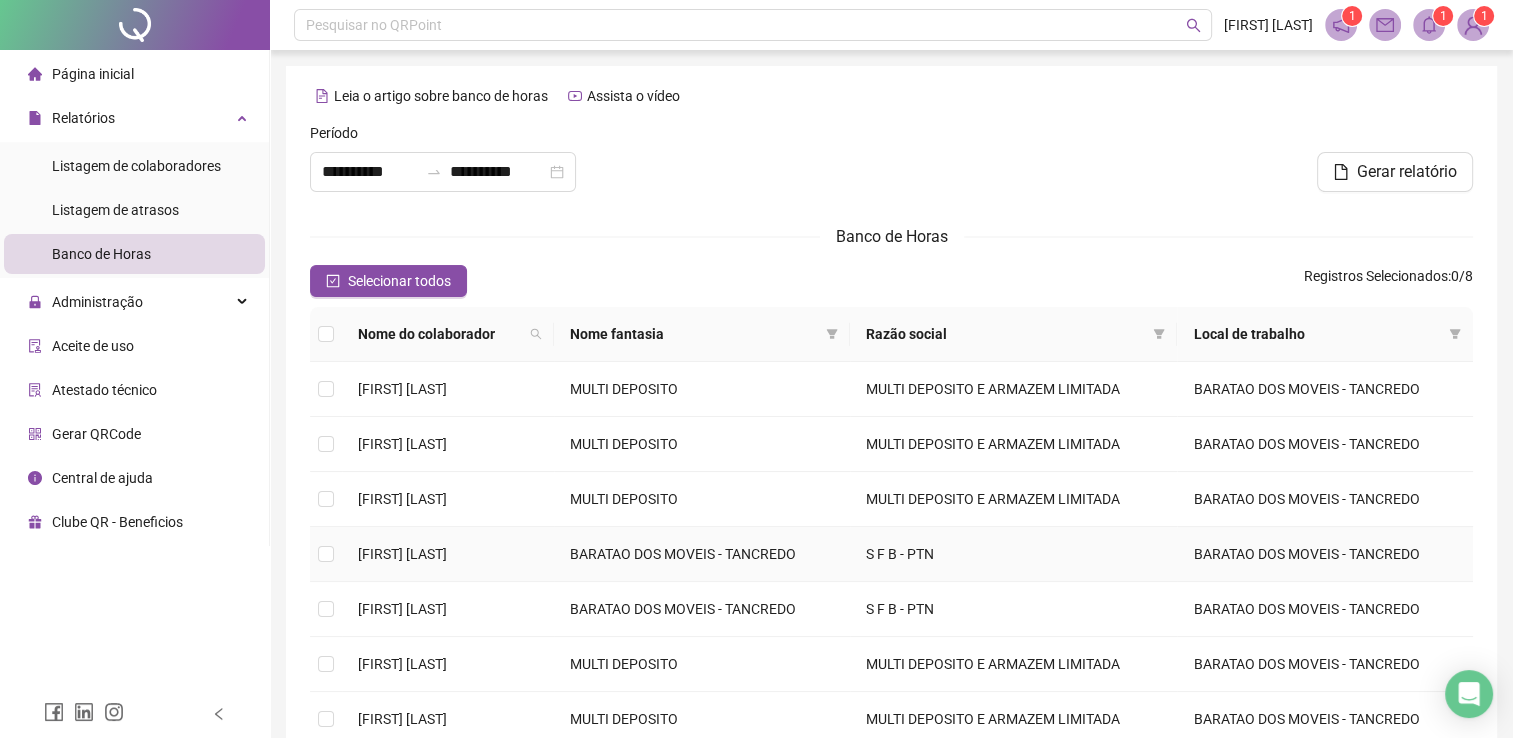 click on "[FIRST] [LAST]" at bounding box center [402, 554] 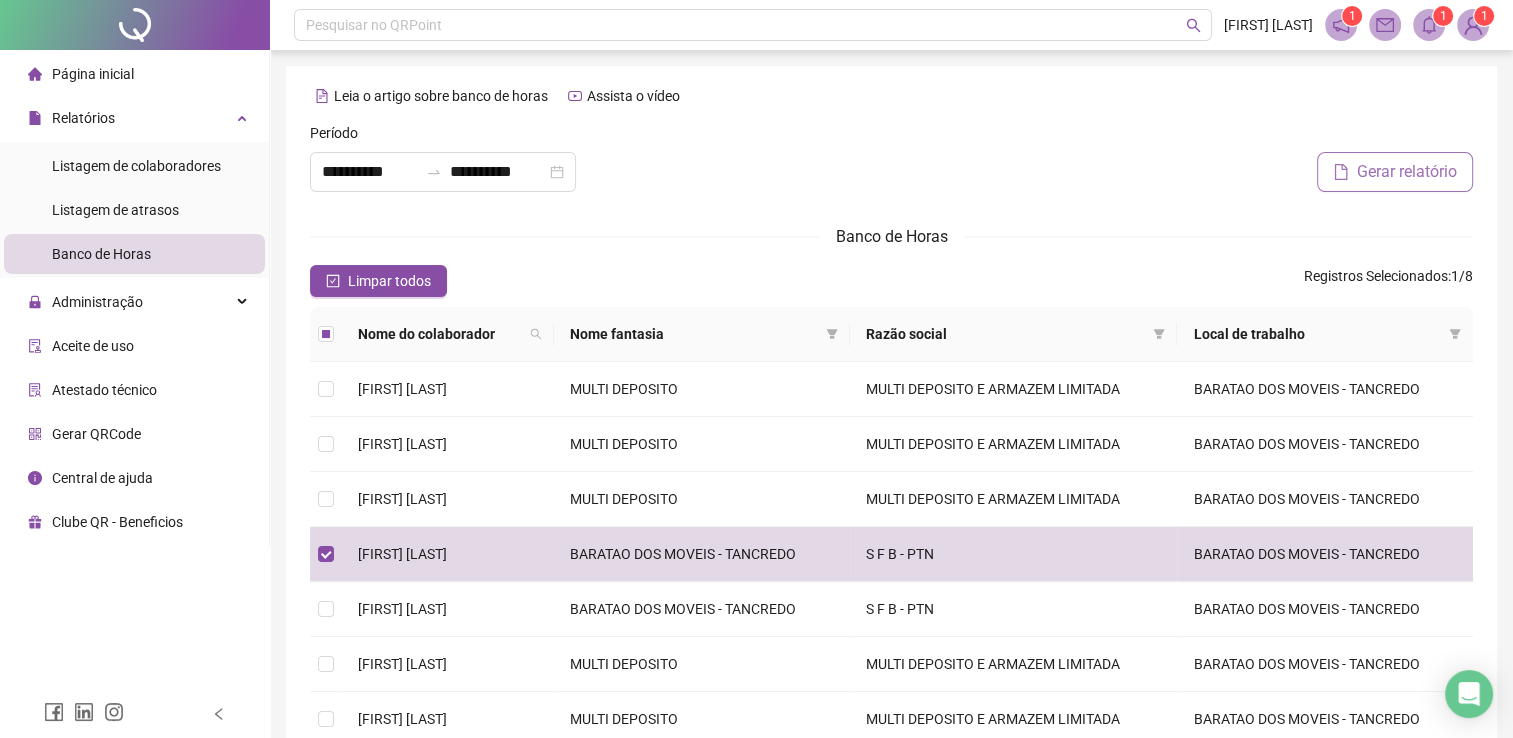 click on "Gerar relatório" at bounding box center (1395, 172) 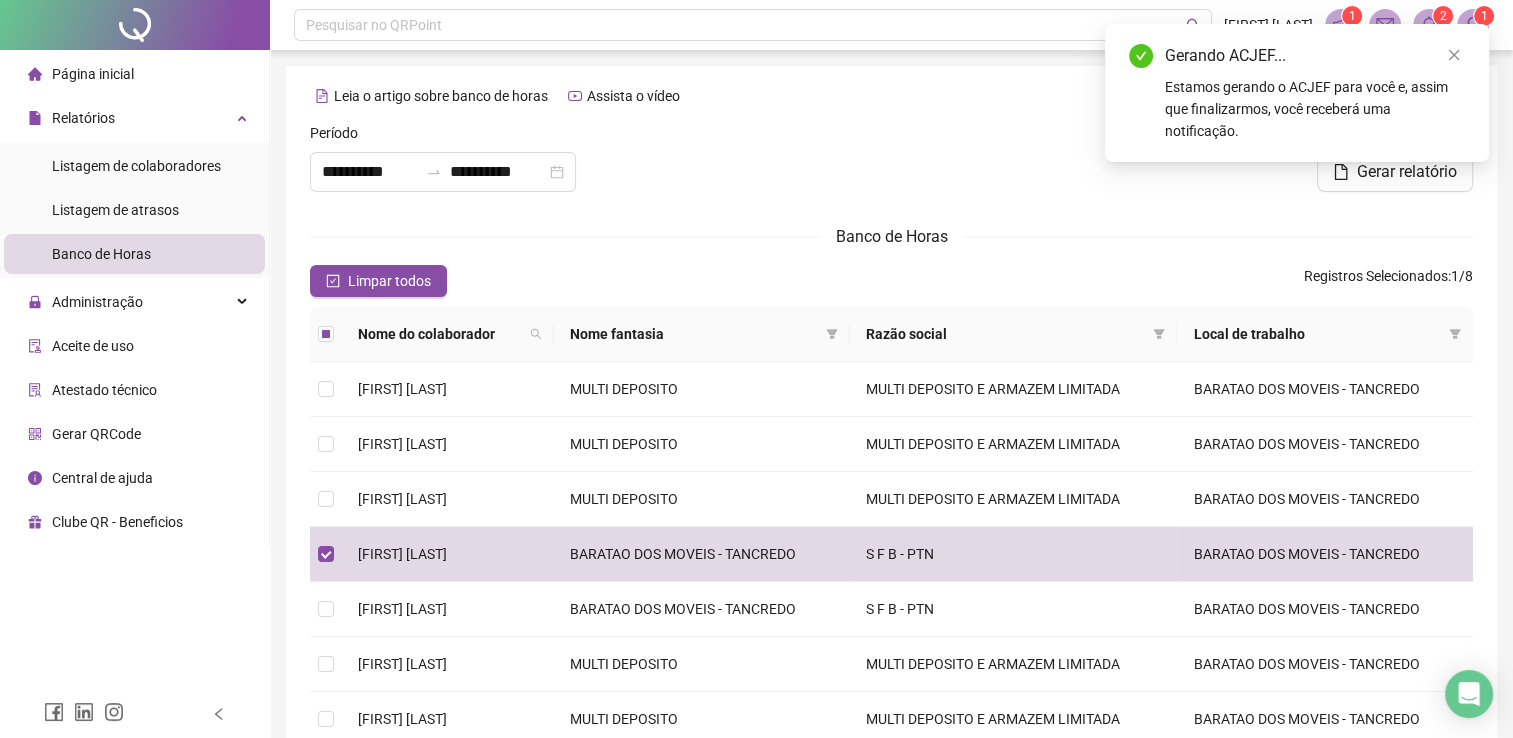 click on "Gerar relatório" at bounding box center [1284, 172] 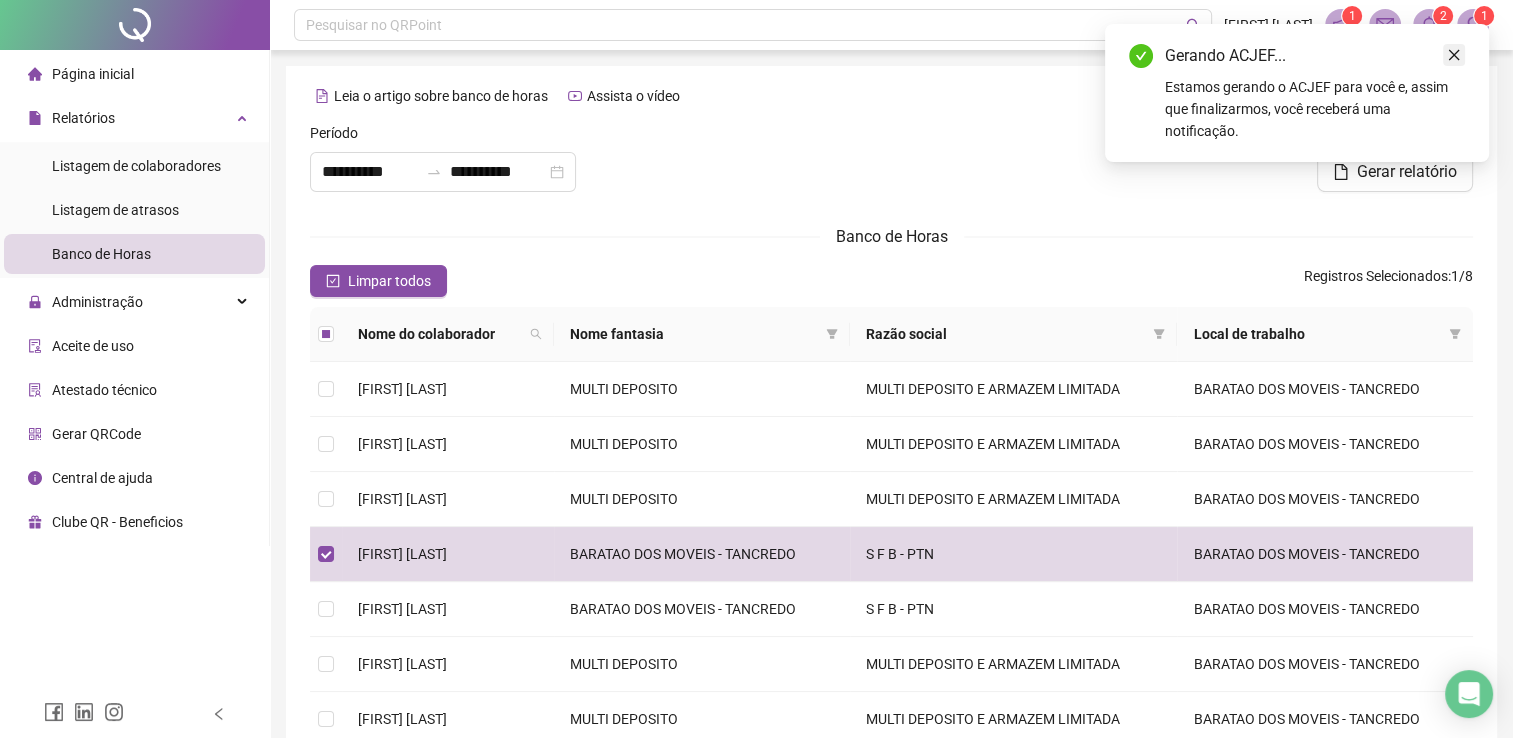 click 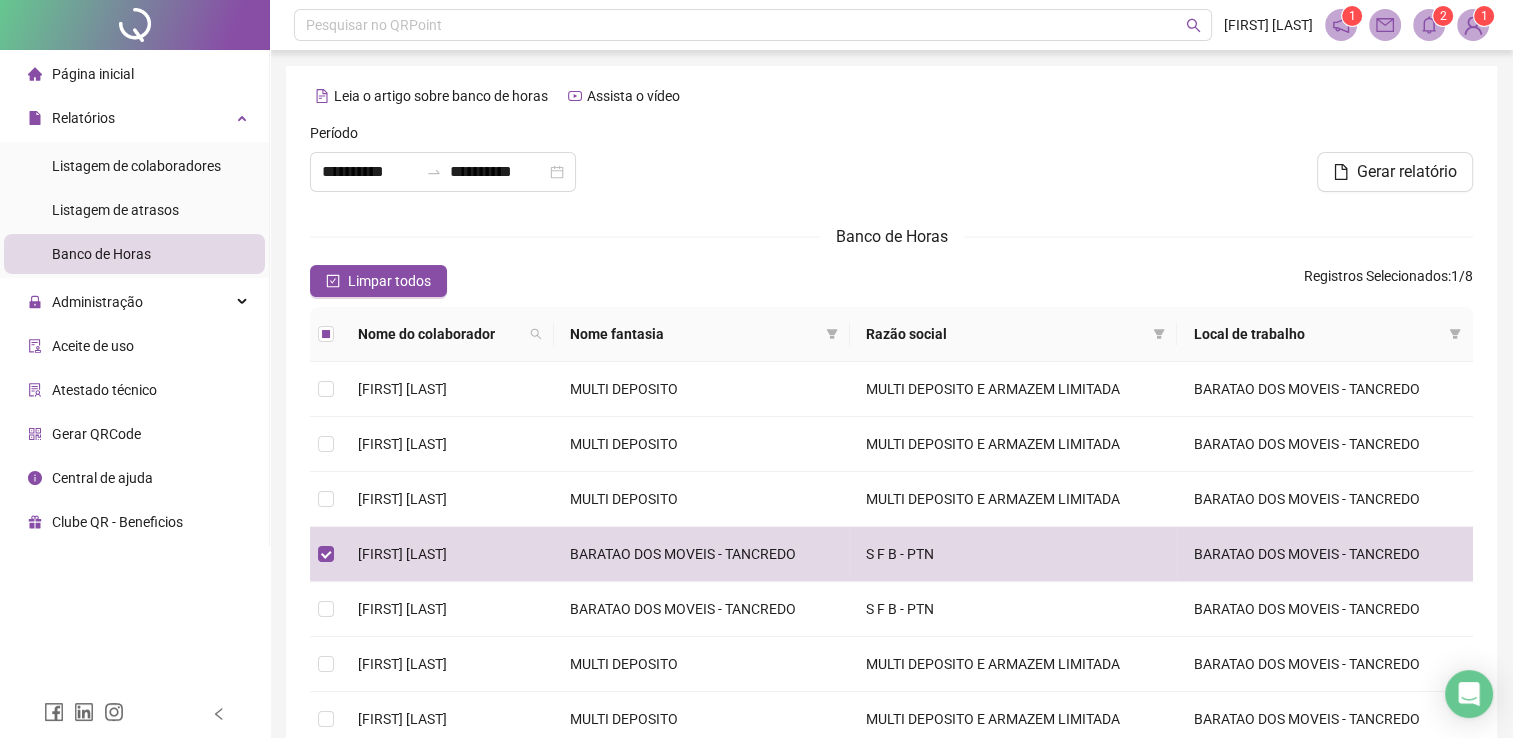 click at bounding box center [1341, 25] 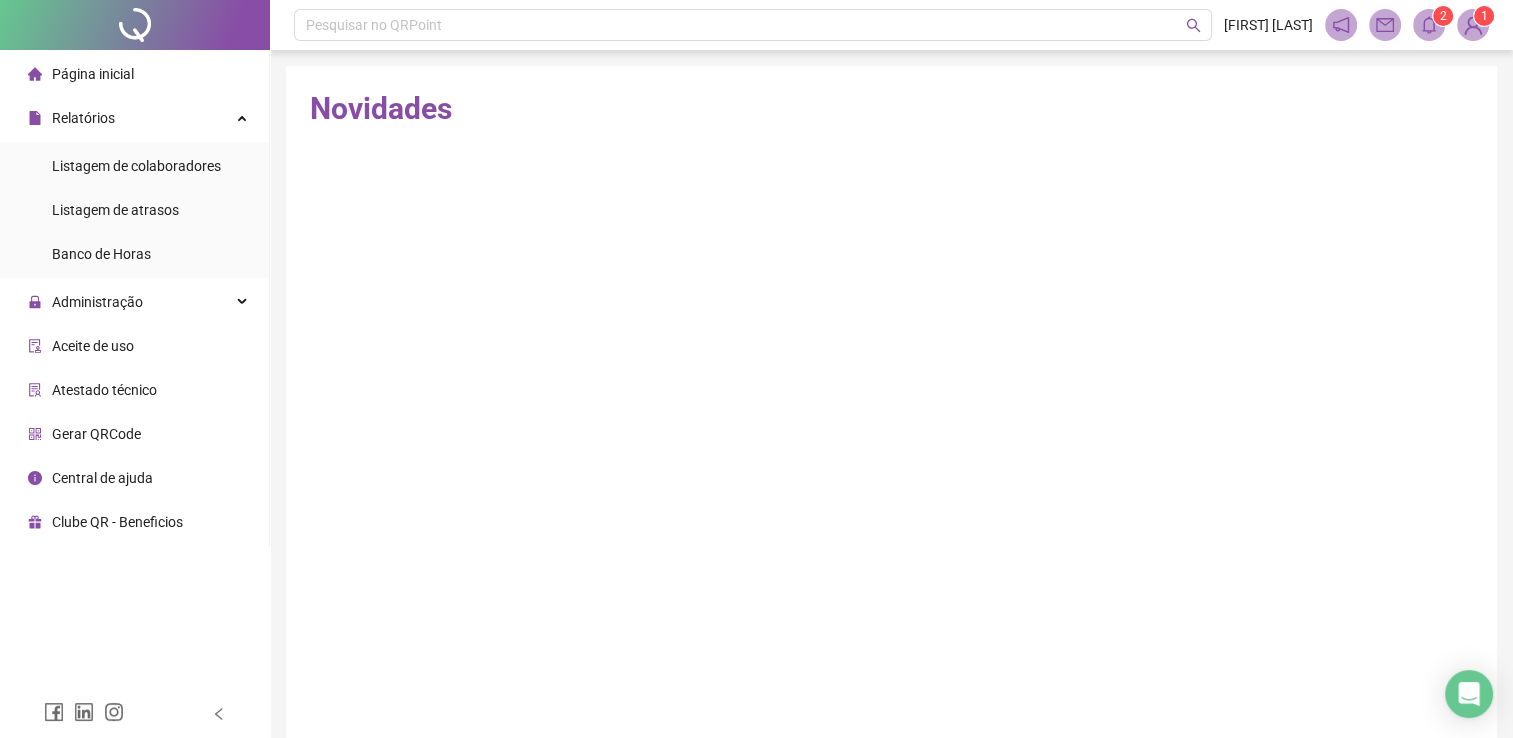 click on "2" at bounding box center (1443, 16) 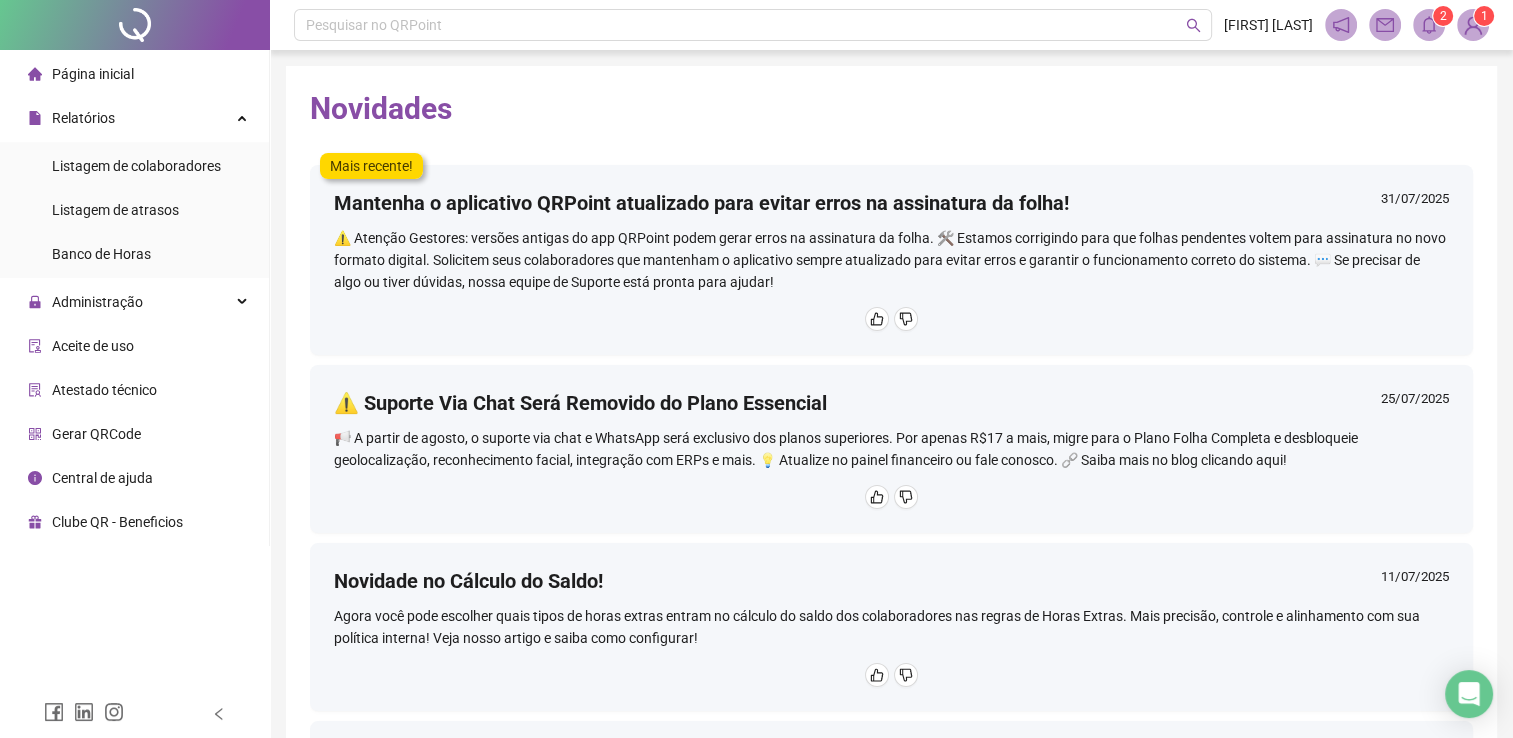 click on "2" at bounding box center [1443, 16] 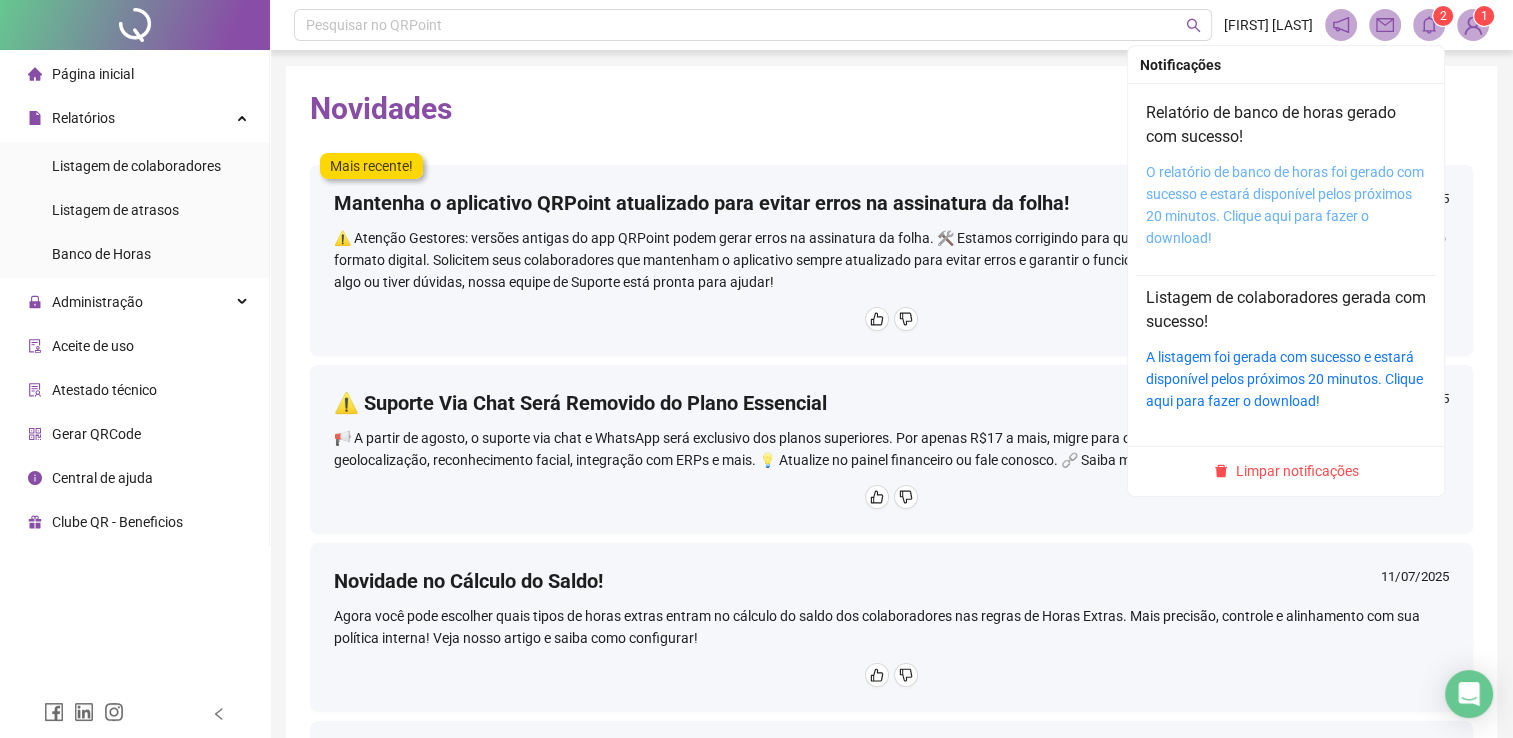 click on "O relatório de banco de horas foi gerado com sucesso e estará disponível pelos próximos 20 minutos.
Clique aqui para fazer o download!" at bounding box center (1285, 205) 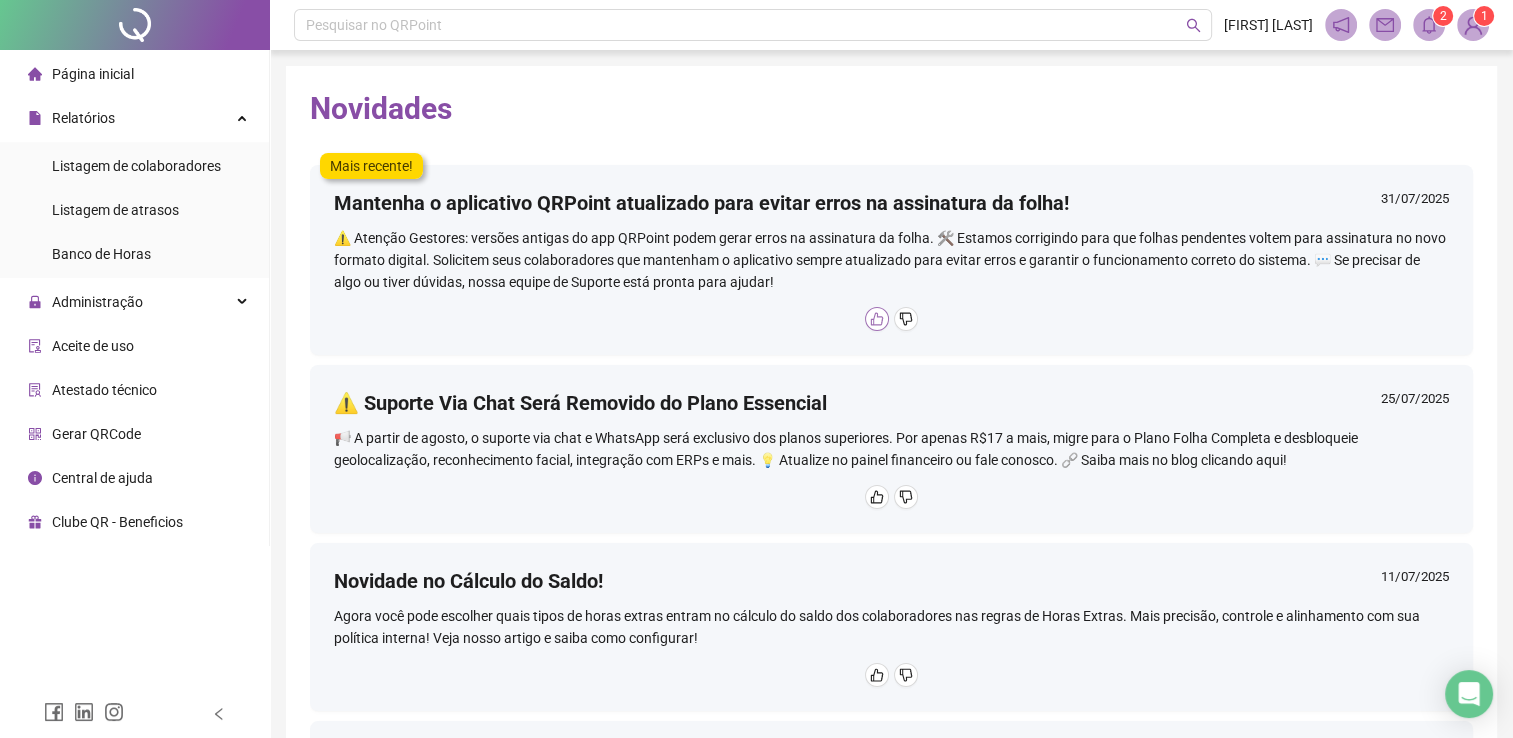 click at bounding box center [877, 319] 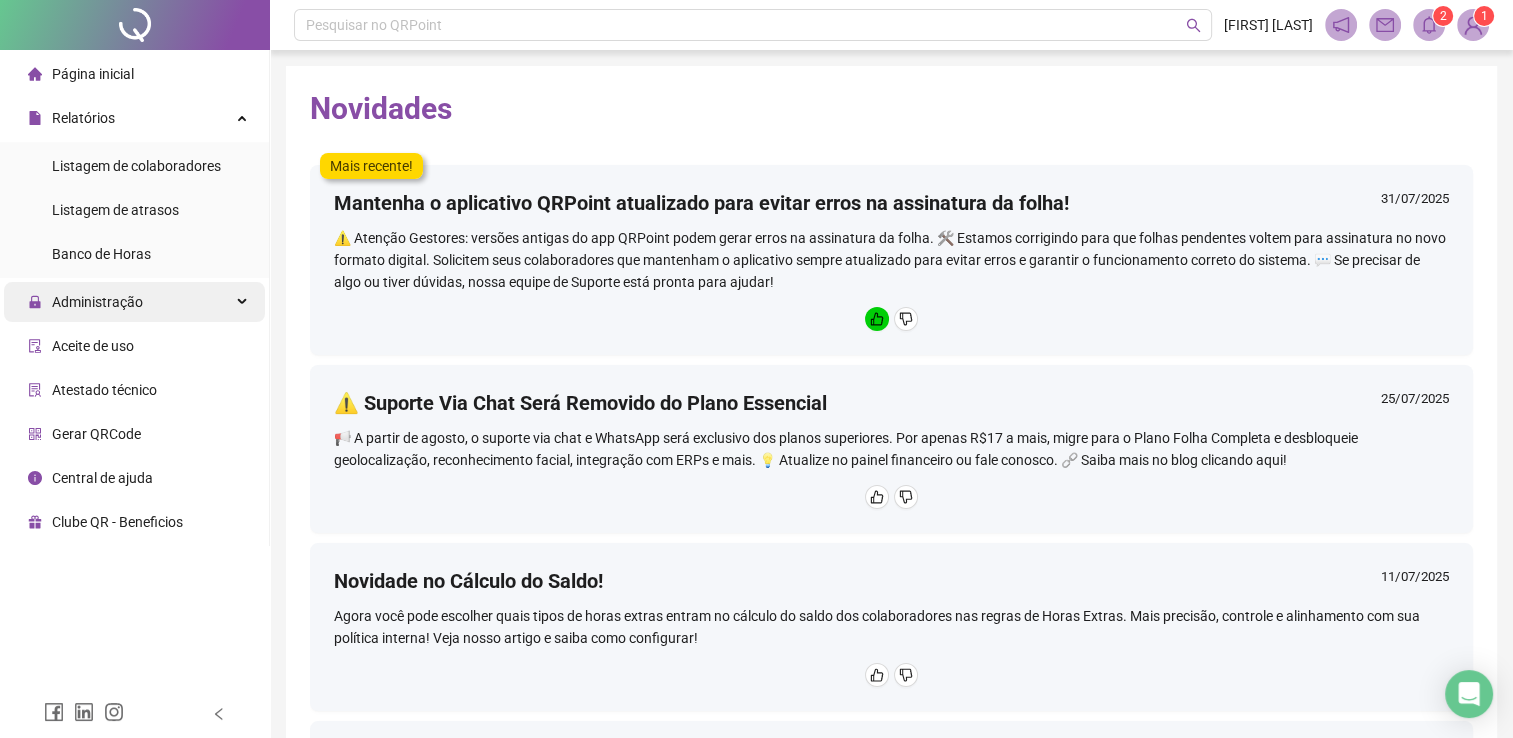 click on "Administração" at bounding box center (85, 302) 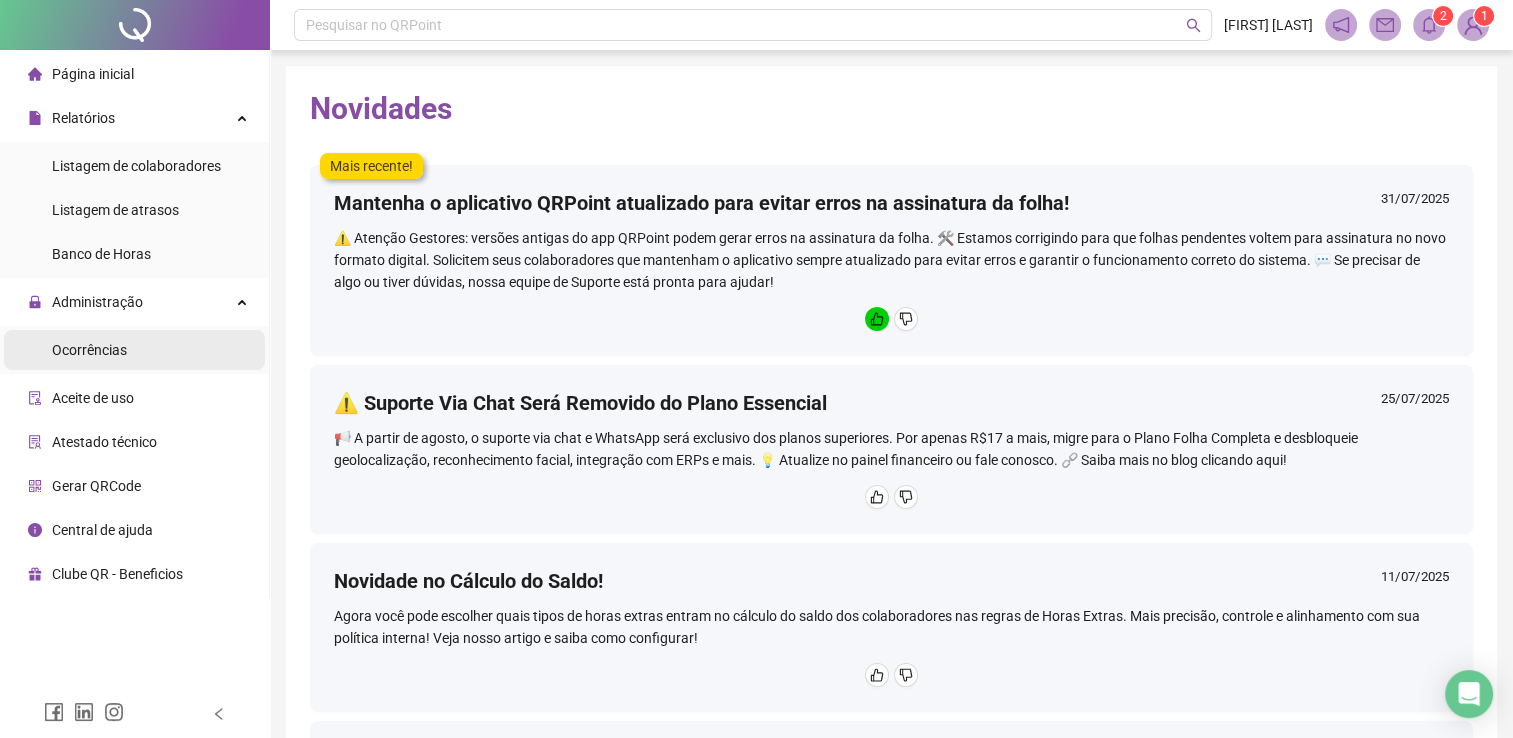 click on "Ocorrências" at bounding box center [134, 350] 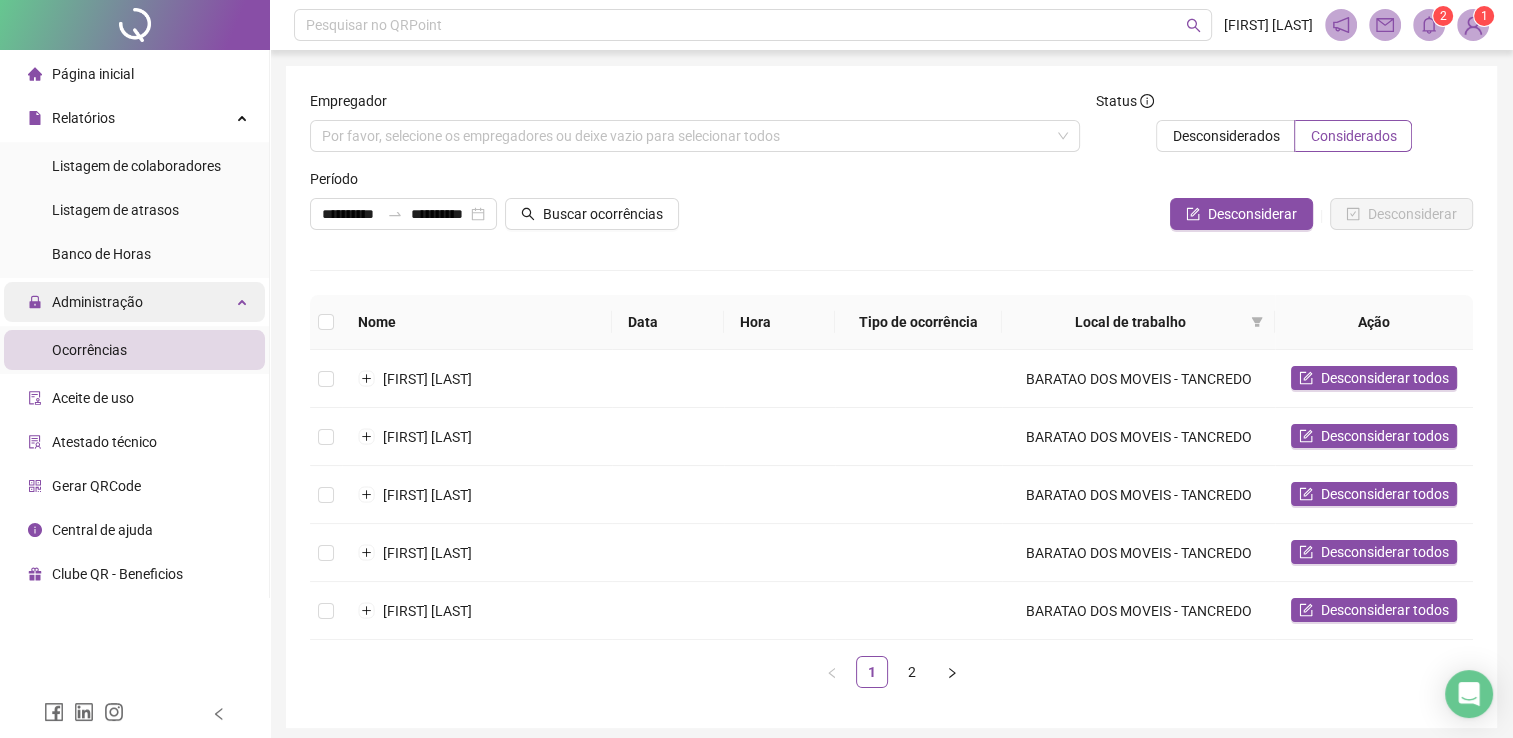 click on "Administração" at bounding box center [134, 302] 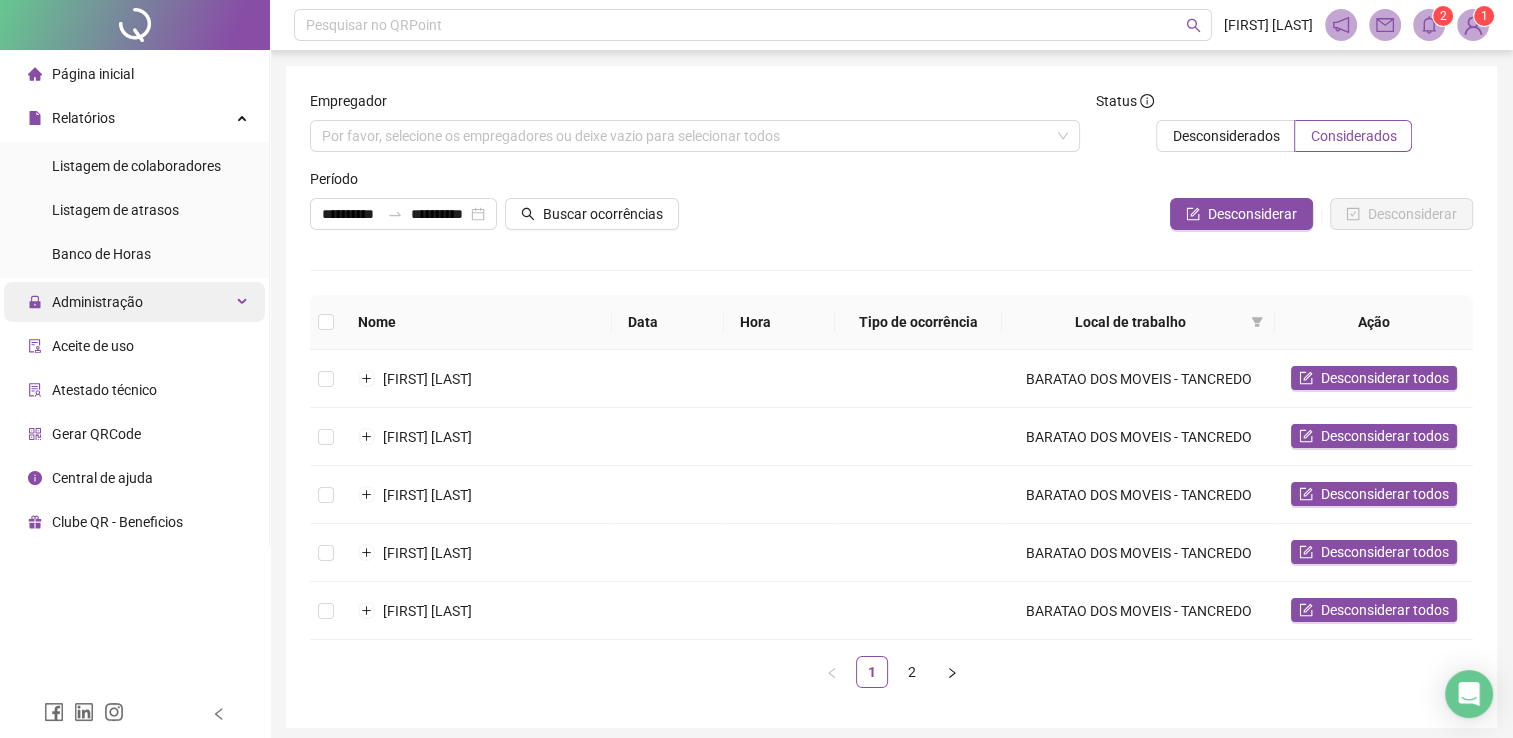 click on "Administração" at bounding box center [134, 302] 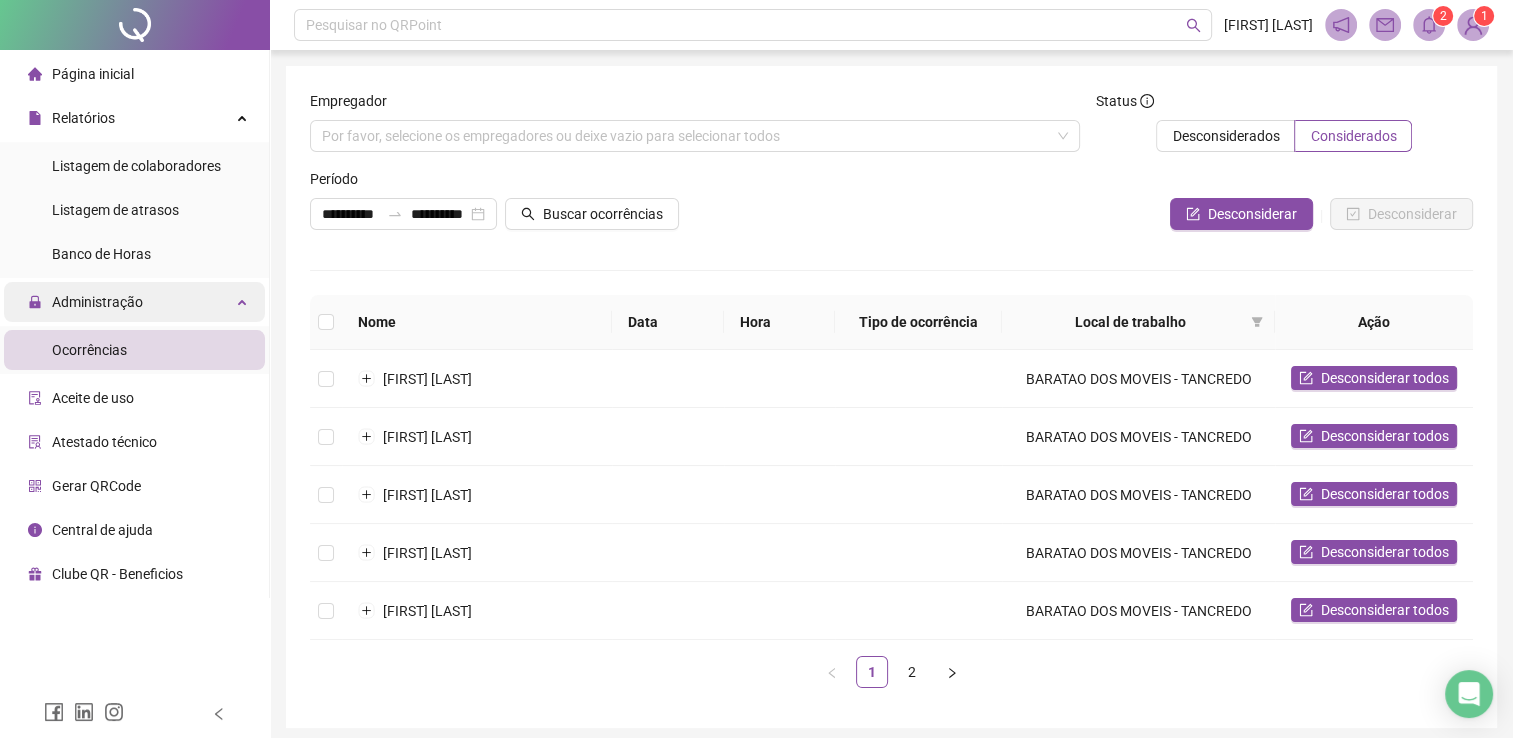 click on "Administração" at bounding box center (85, 302) 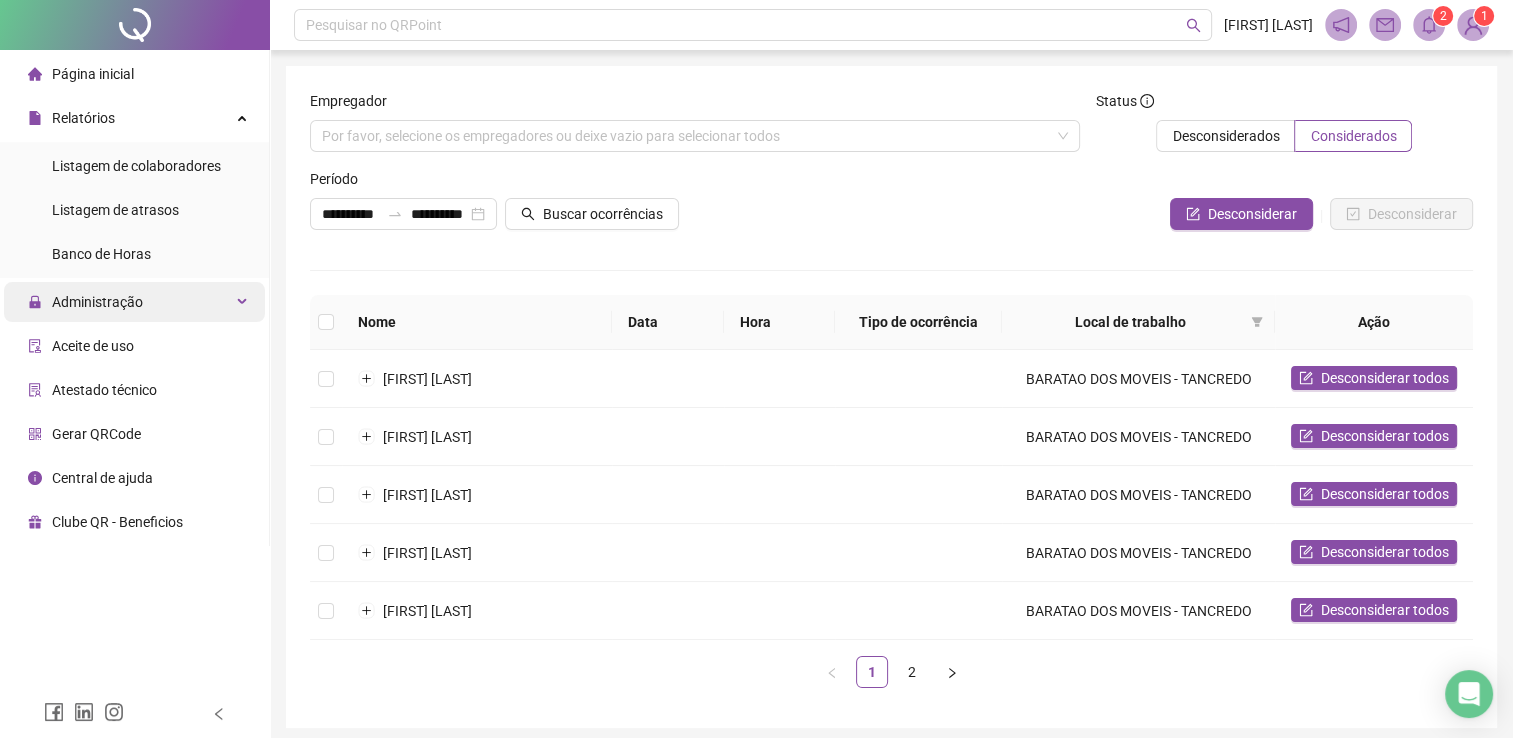 click on "Administração" at bounding box center [85, 302] 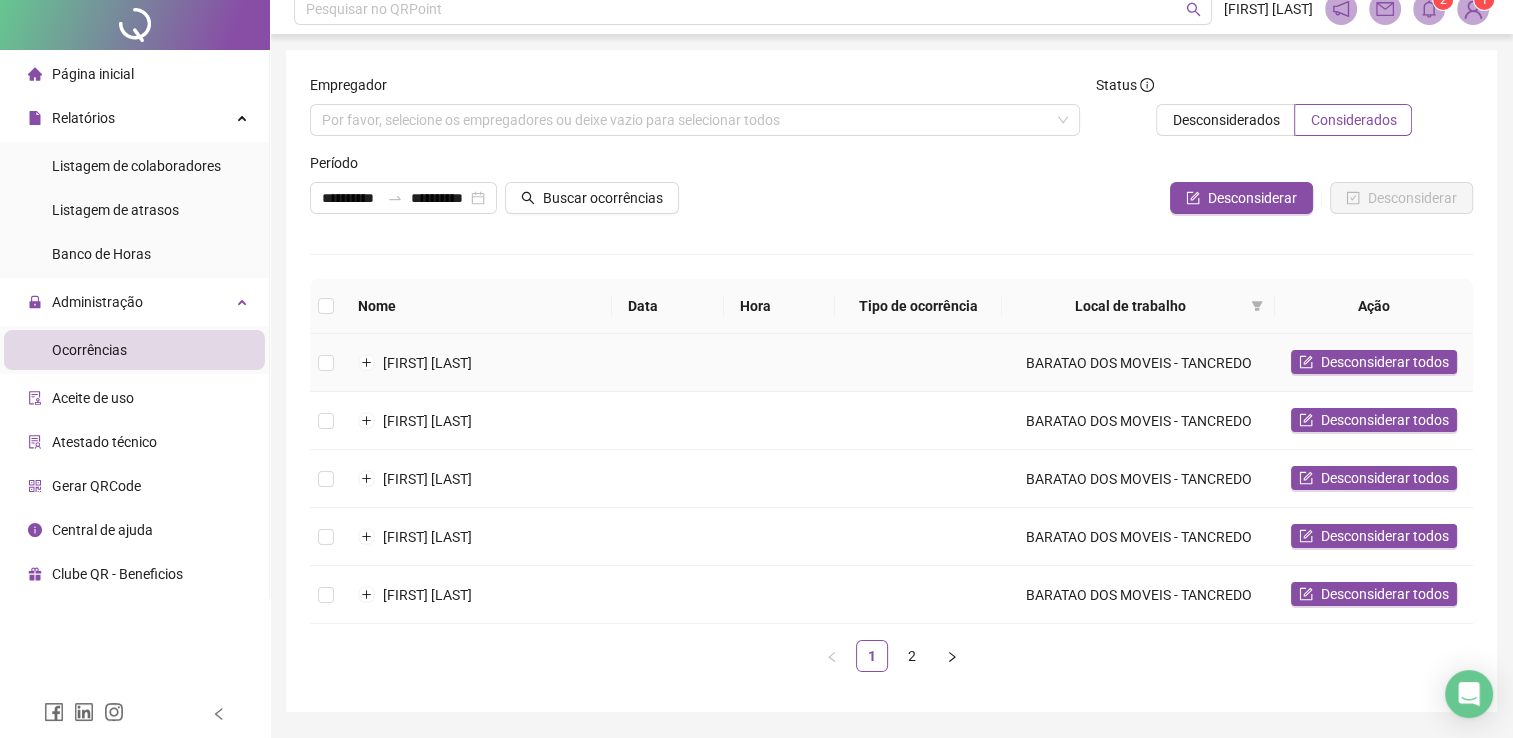 scroll, scrollTop: 0, scrollLeft: 0, axis: both 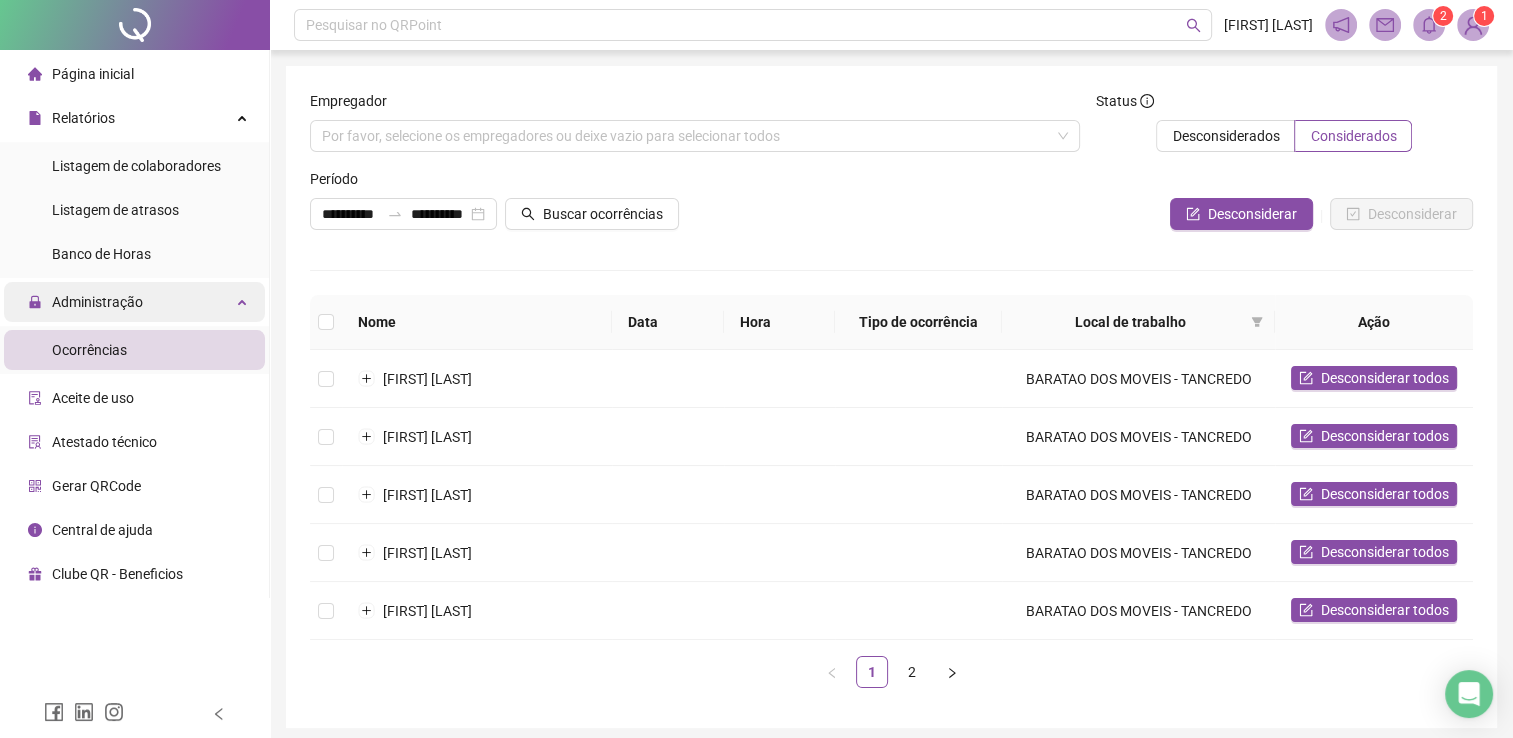 click on "Administração" at bounding box center (85, 302) 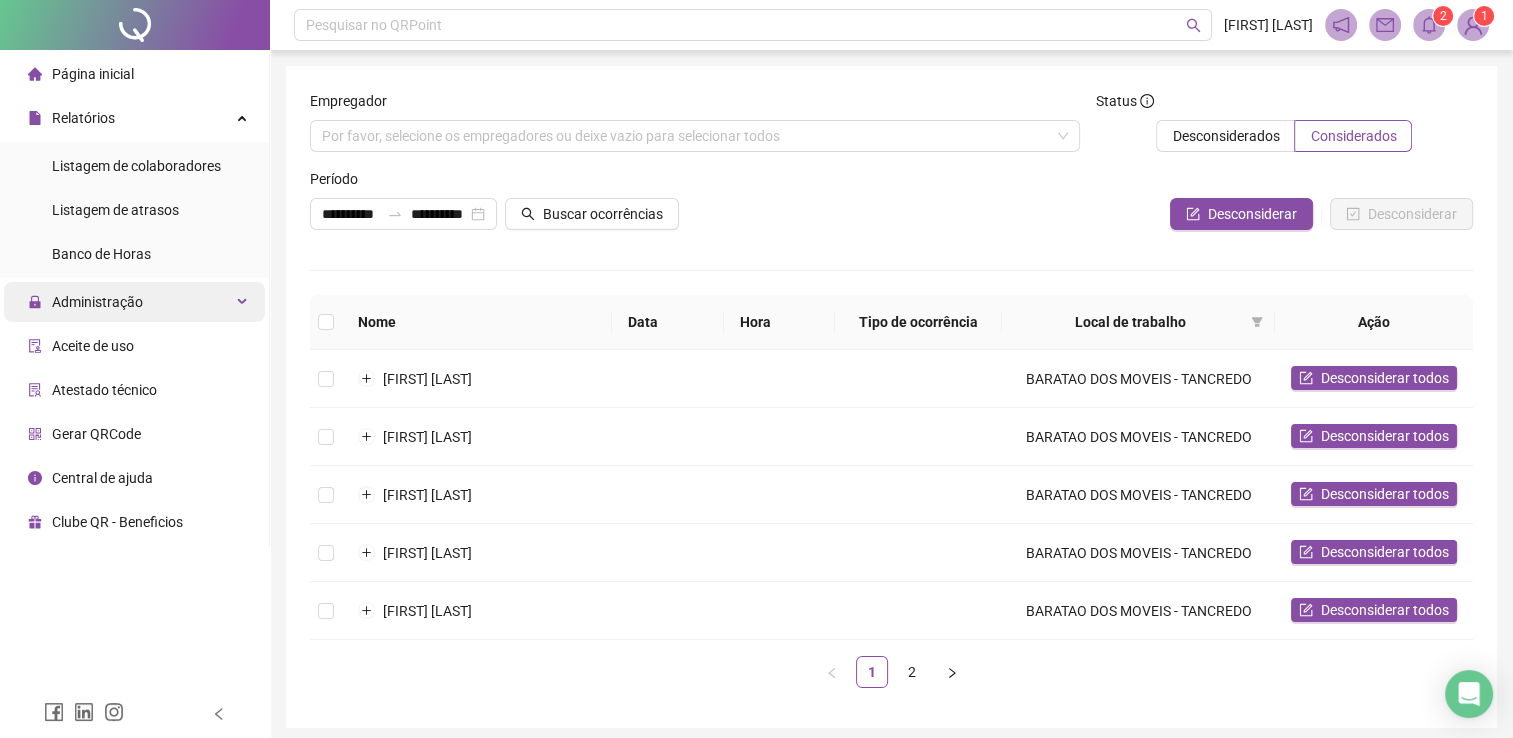 click on "Administração" at bounding box center [85, 302] 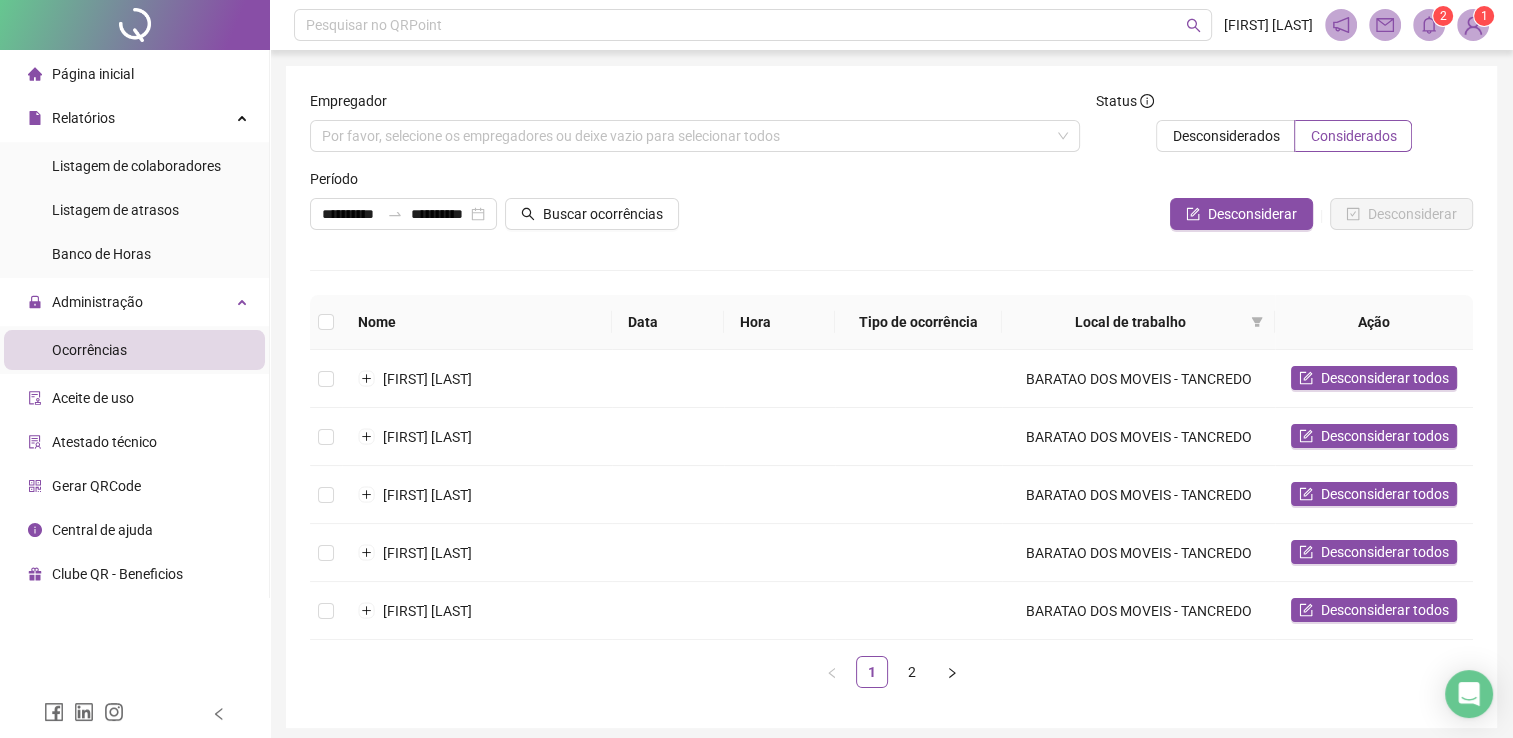 click on "Aceite de uso" at bounding box center [93, 398] 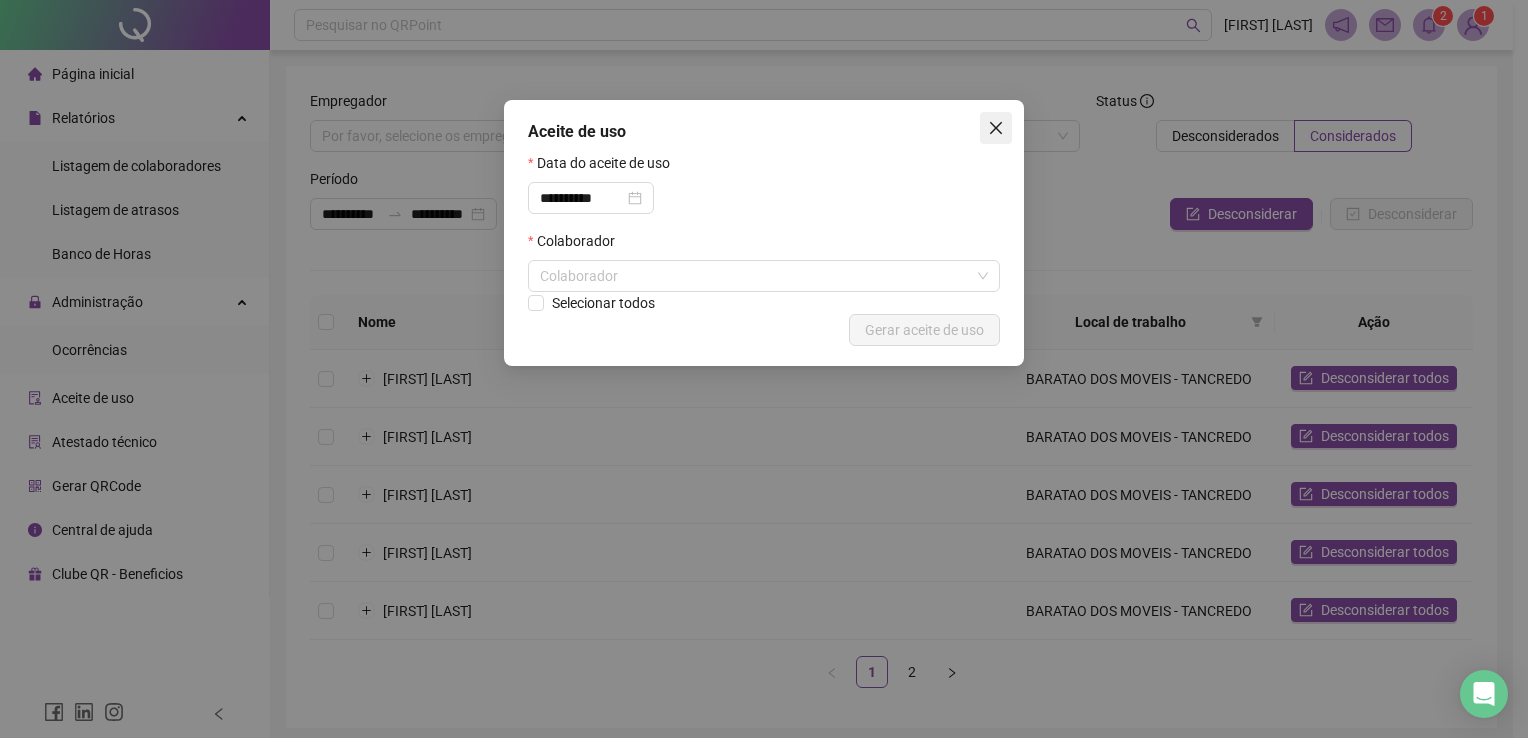 click 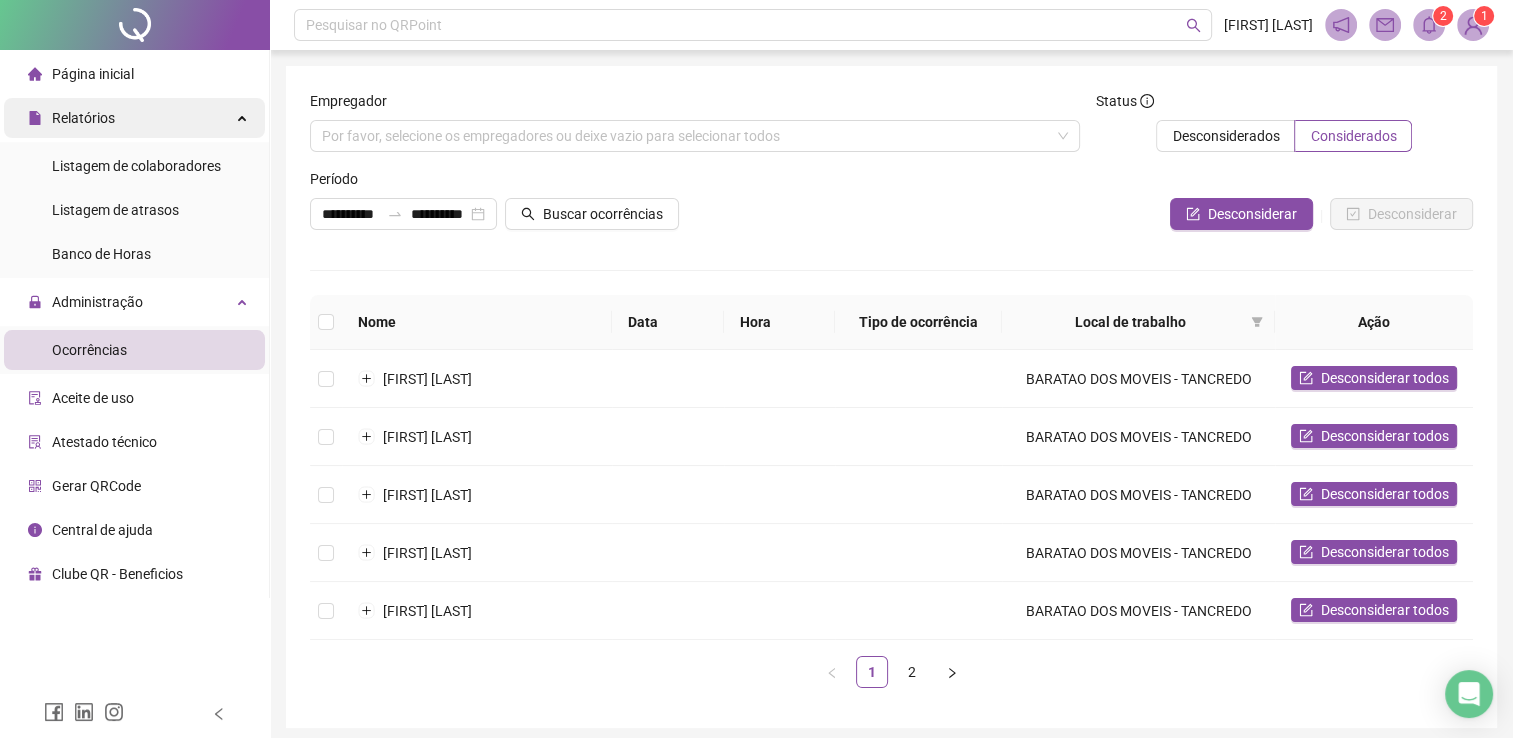 click on "Relatórios" at bounding box center (134, 118) 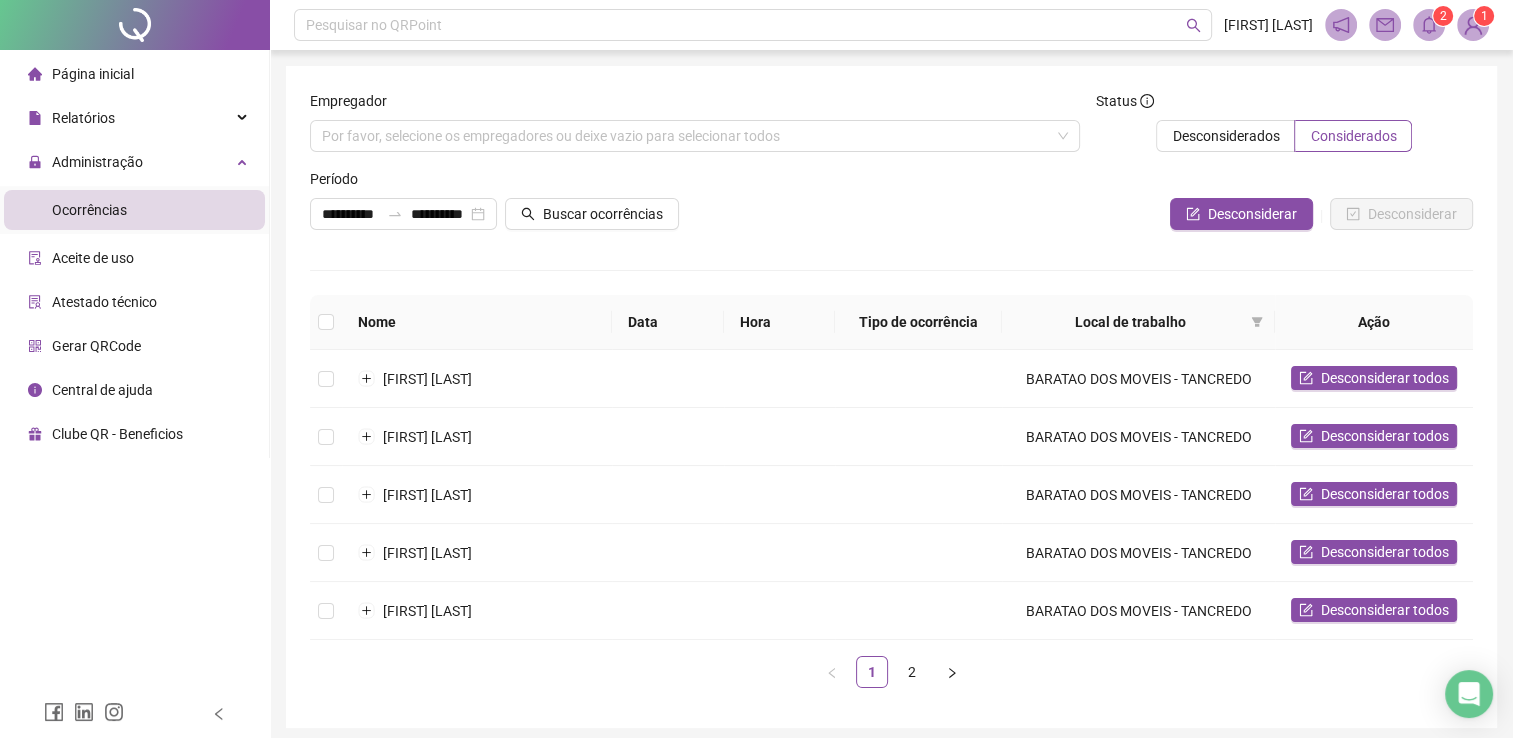 click on "Página inicial" at bounding box center [134, 74] 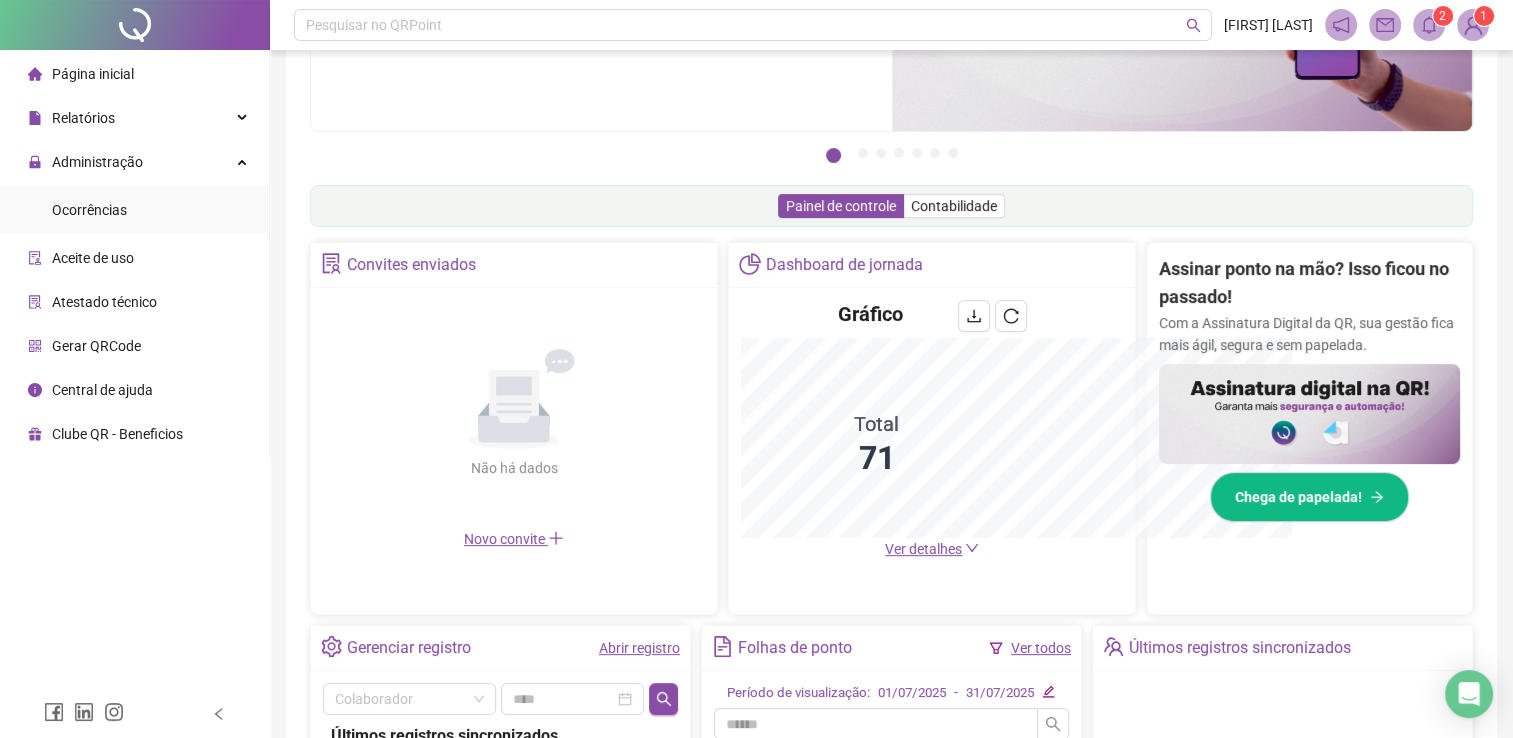 scroll, scrollTop: 494, scrollLeft: 0, axis: vertical 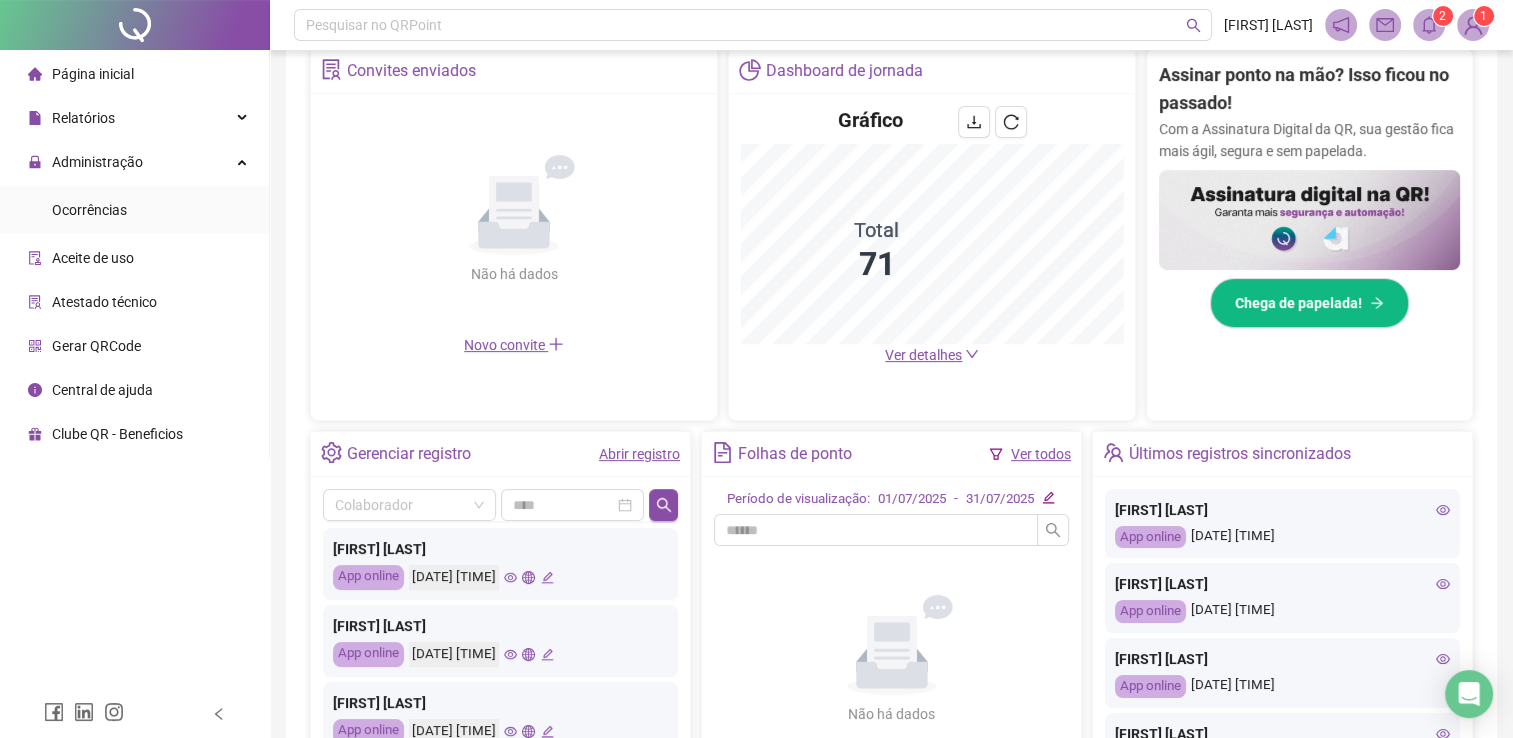 drag, startPoint x: 1313, startPoint y: 613, endPoint x: 1202, endPoint y: 610, distance: 111.040535 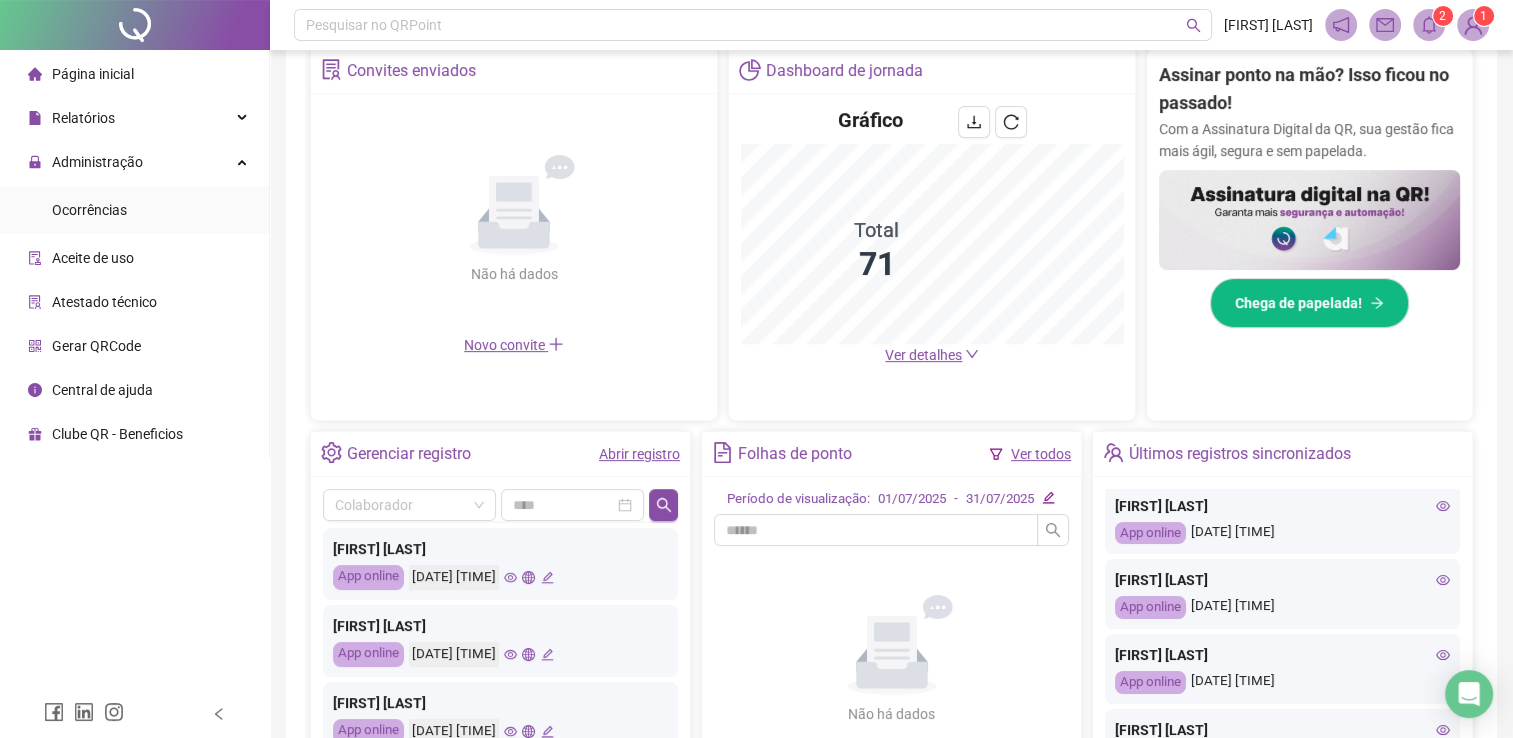 scroll, scrollTop: 0, scrollLeft: 0, axis: both 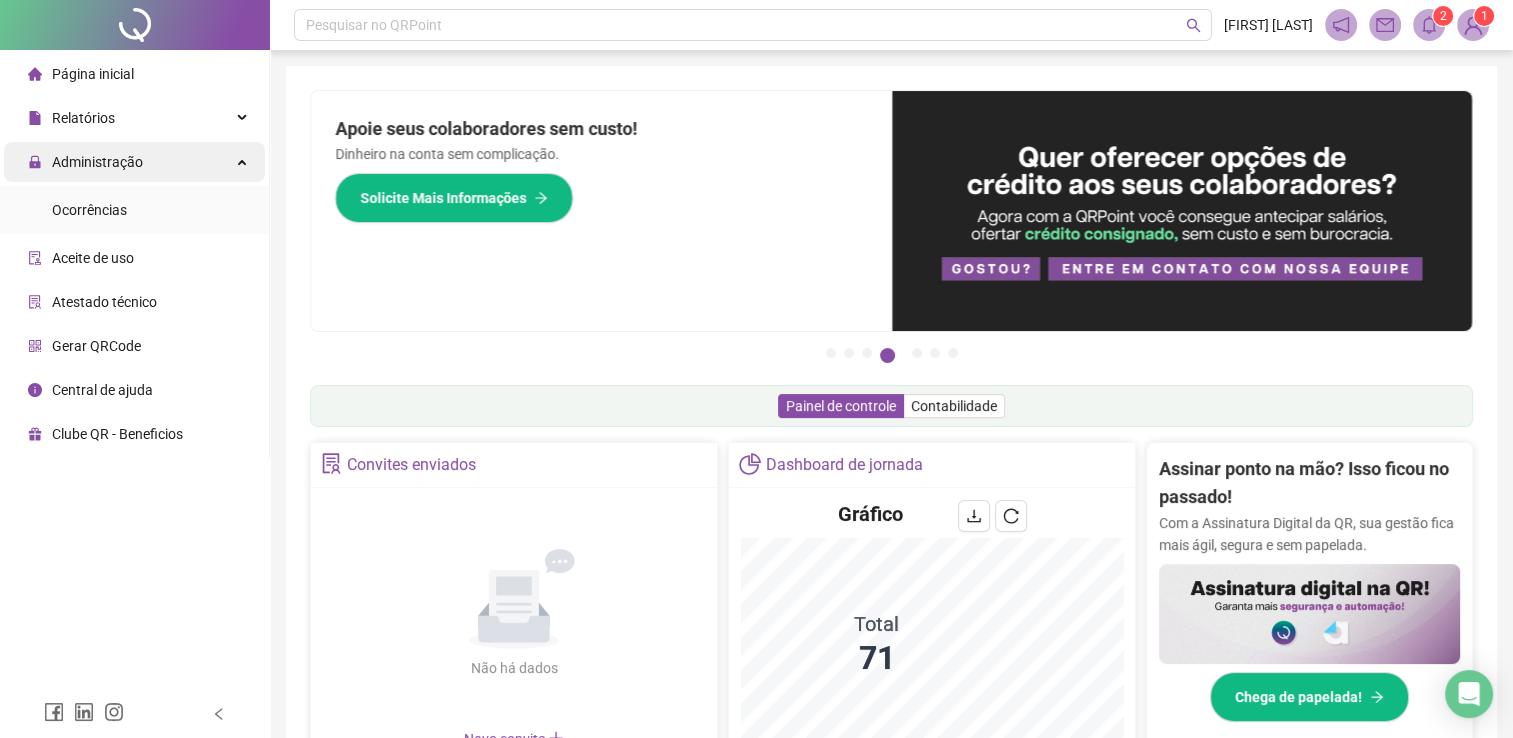 click on "Administração" at bounding box center [134, 162] 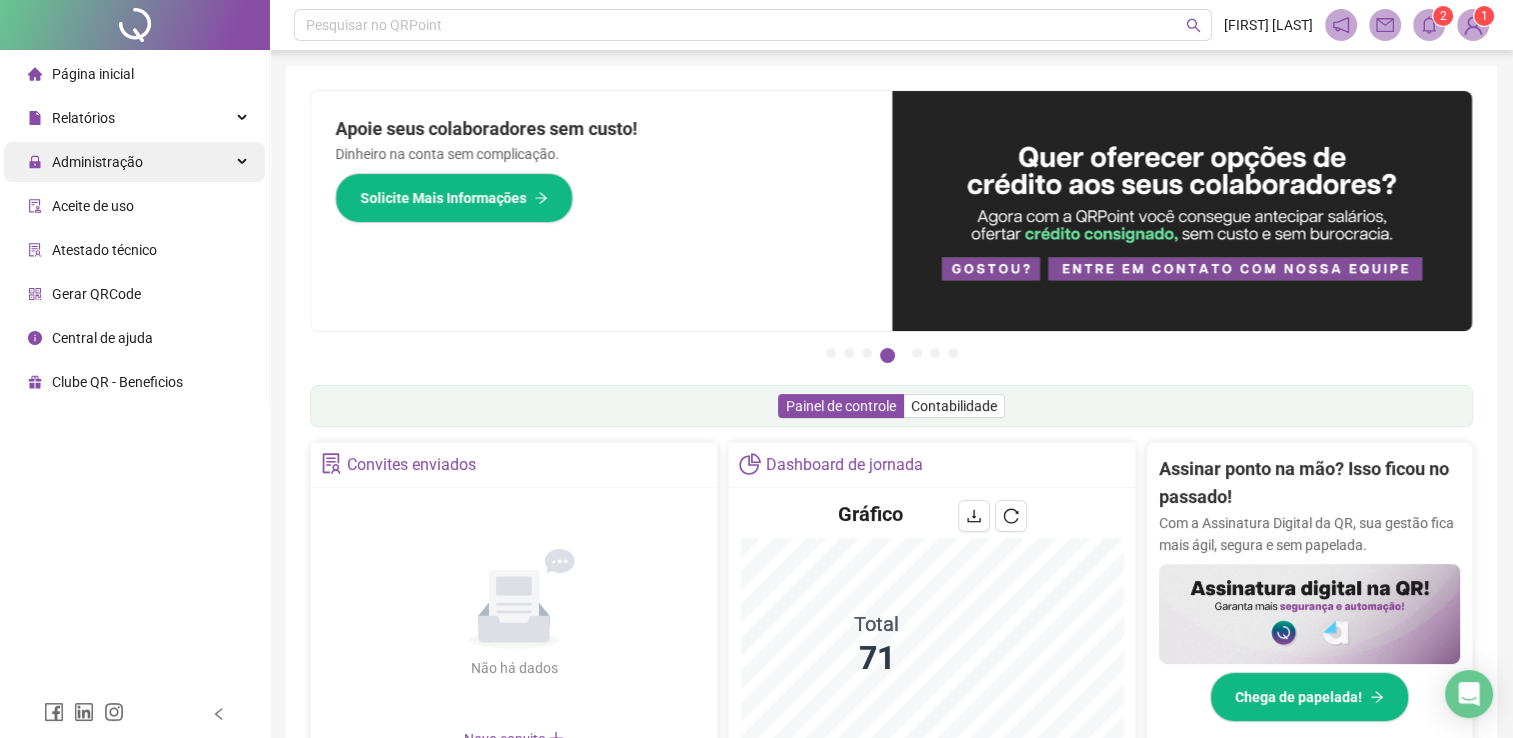 click on "Administração" at bounding box center [134, 162] 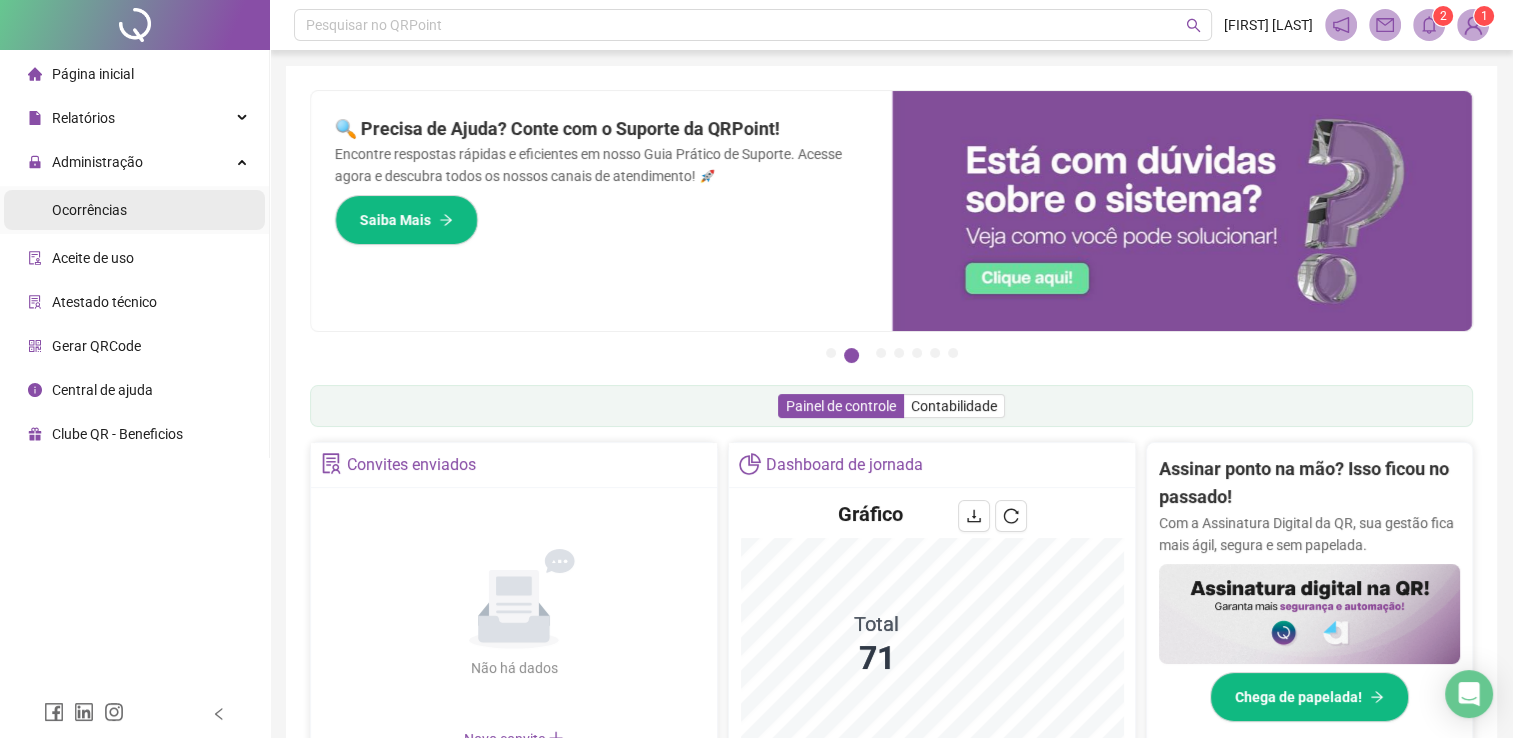 click on "Ocorrências" at bounding box center (89, 210) 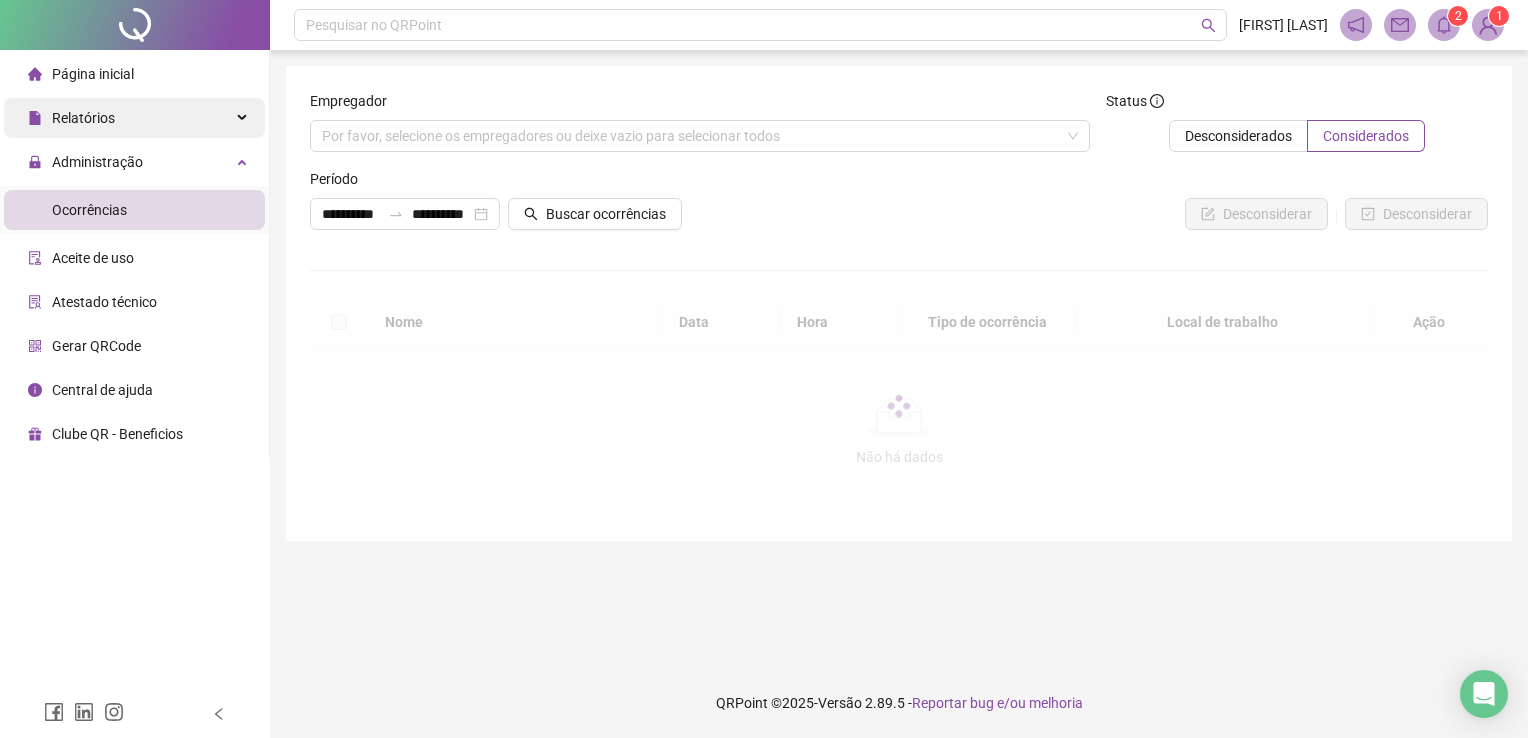 click on "Relatórios" at bounding box center [134, 118] 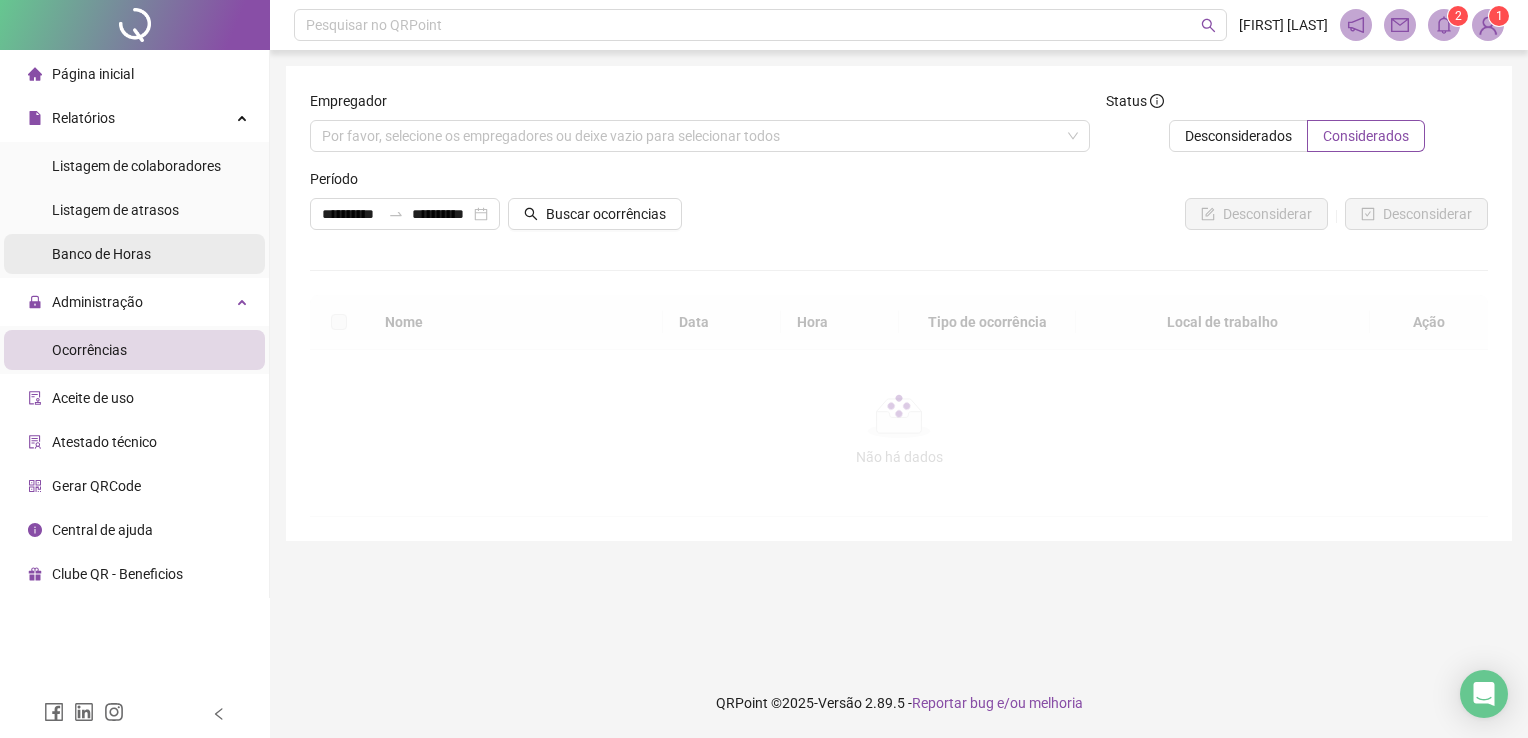 click on "Banco de Horas" at bounding box center [101, 254] 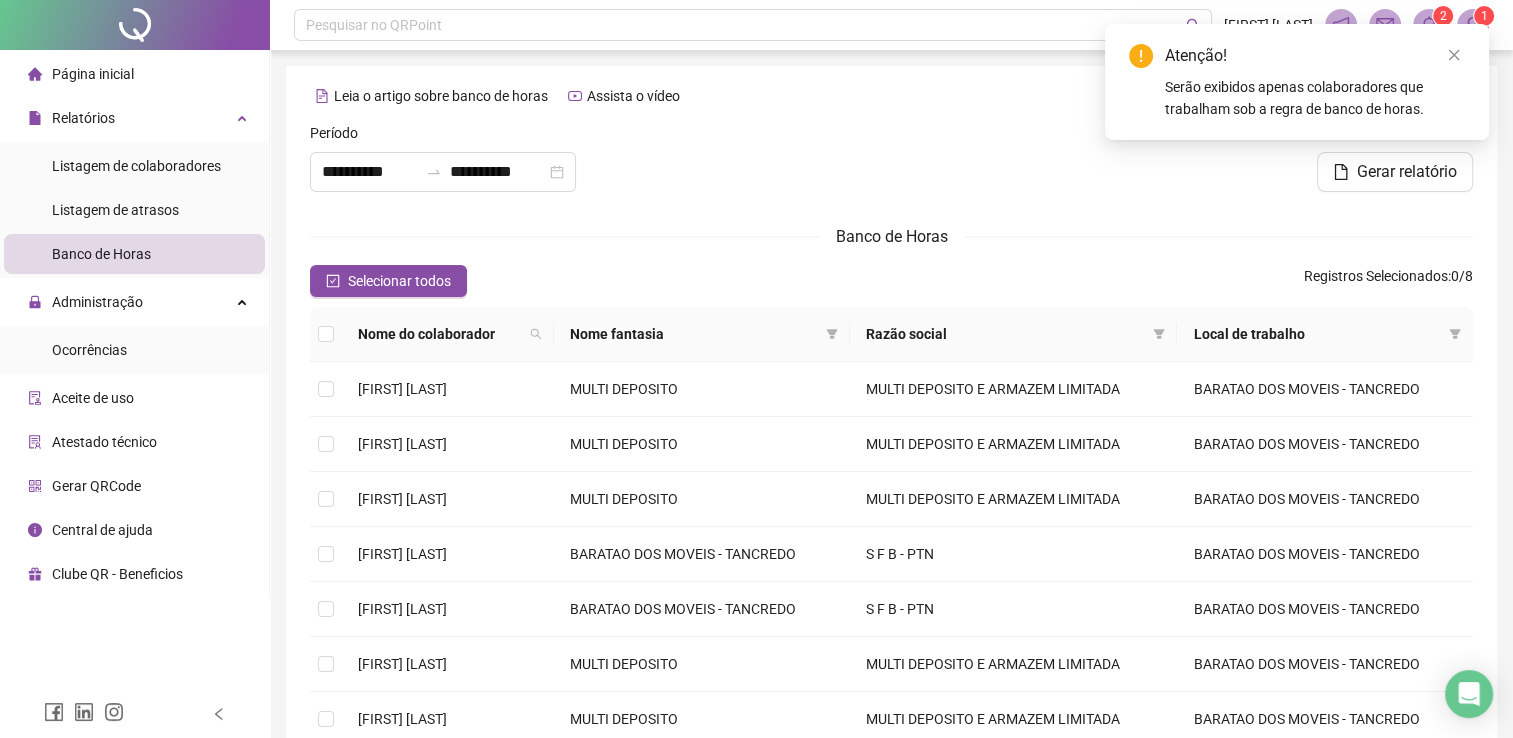 click on "Aceite de uso" at bounding box center (93, 398) 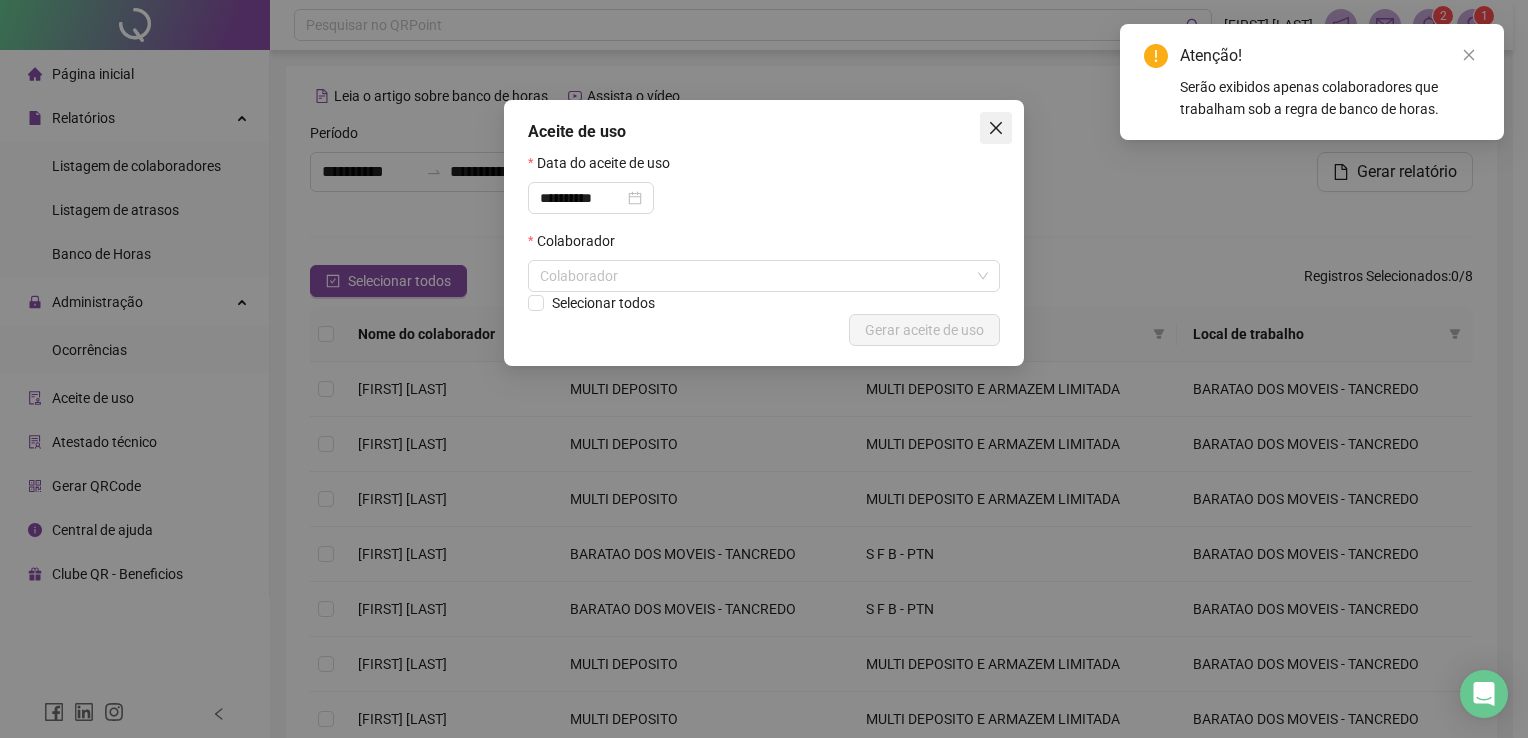 click 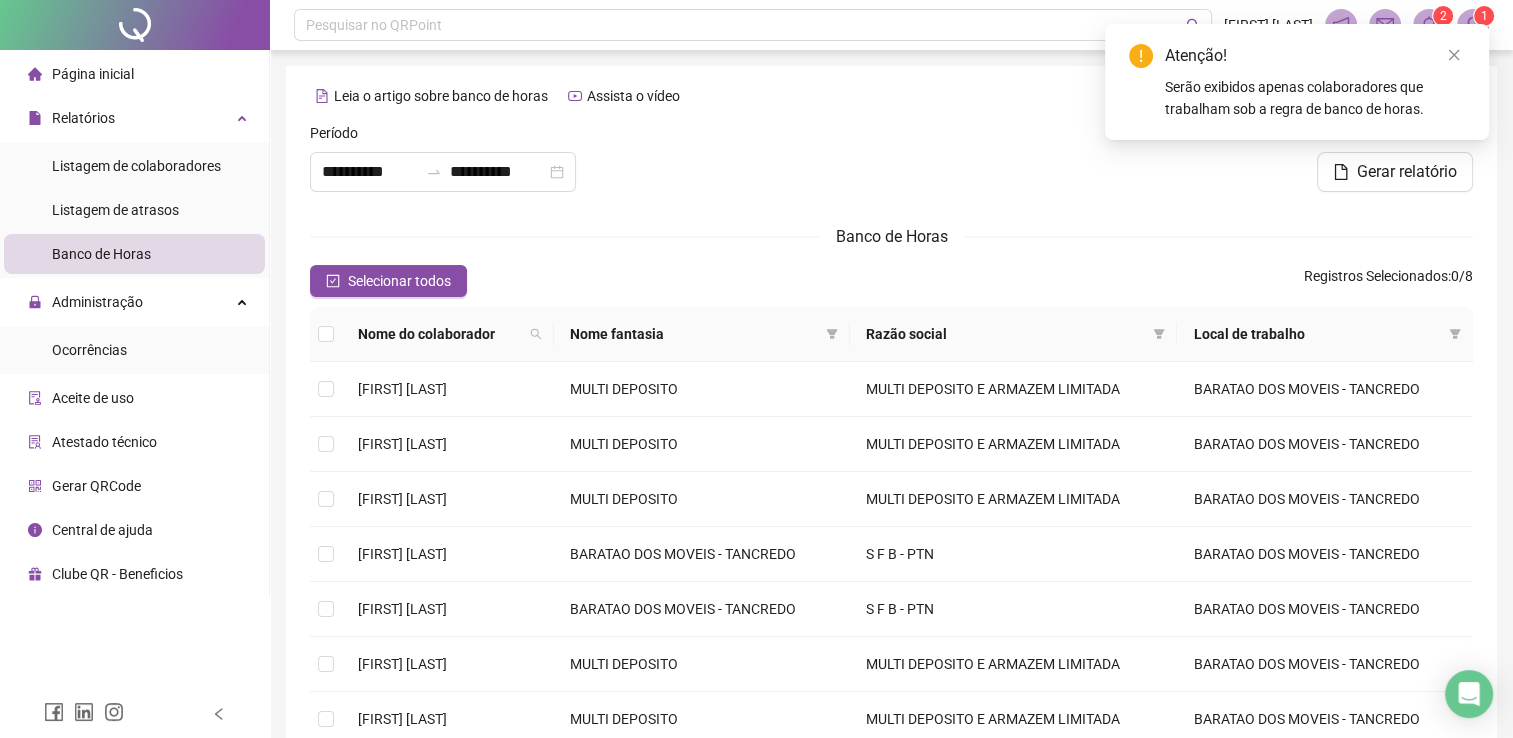 click on "Gerar QRCode" at bounding box center [84, 486] 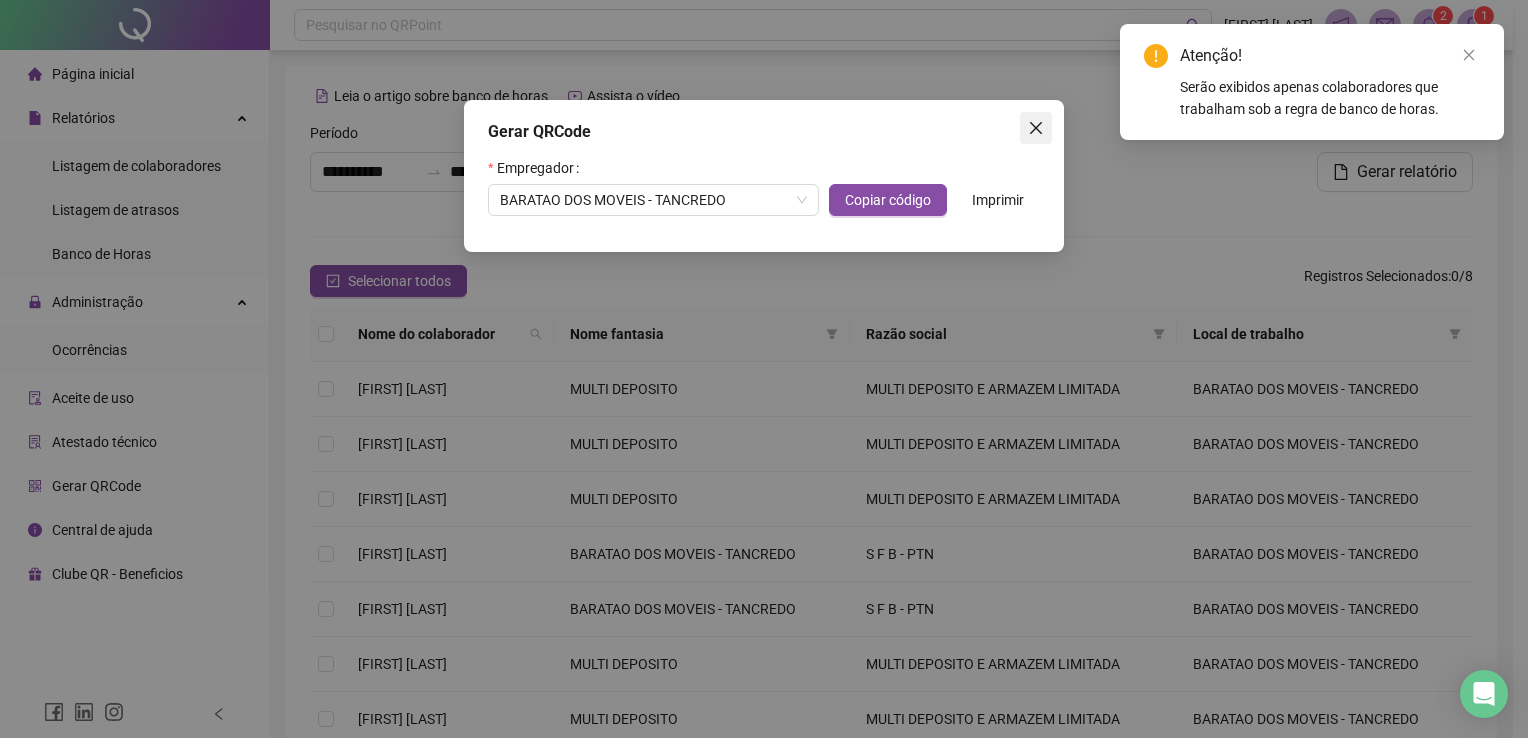 click 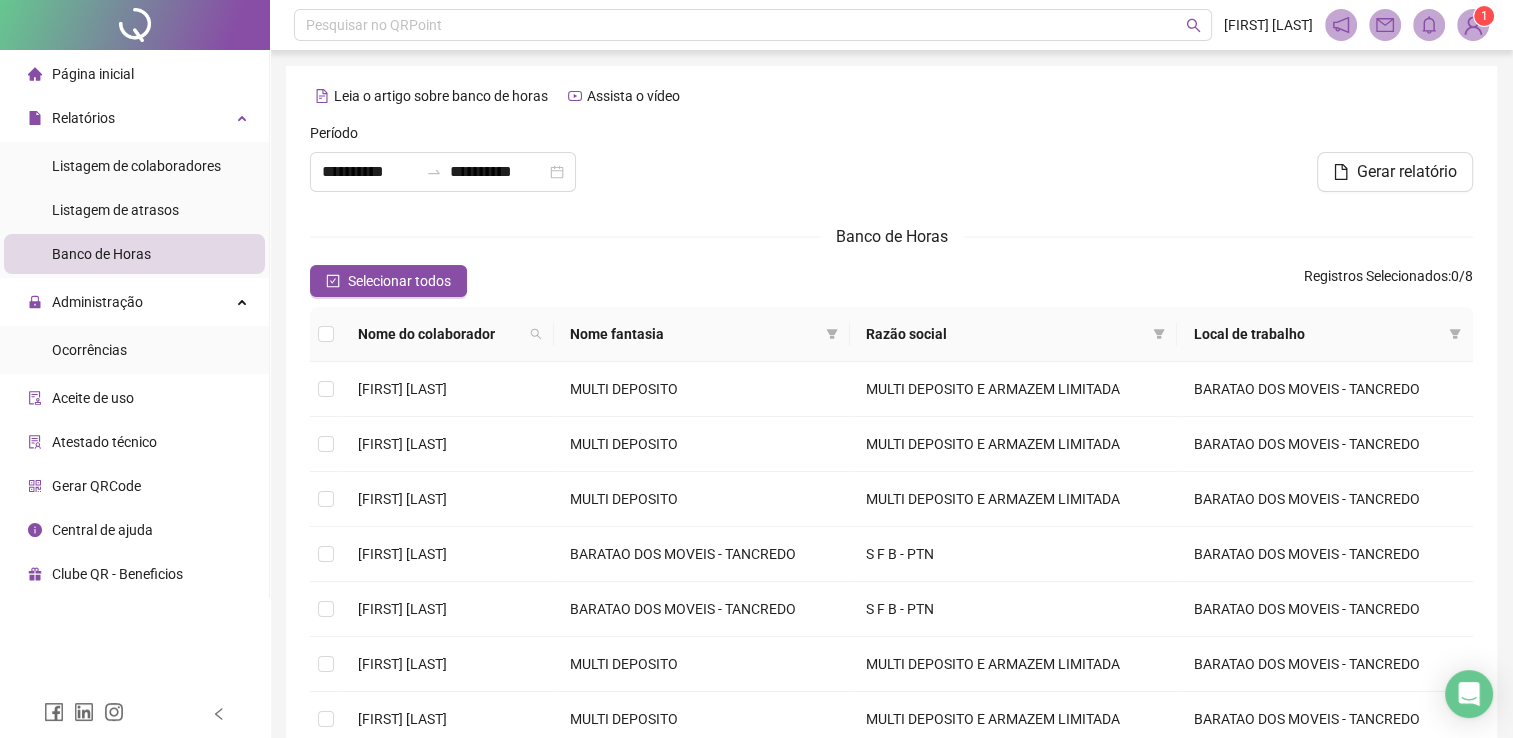click on "Banco de Horas" at bounding box center [101, 254] 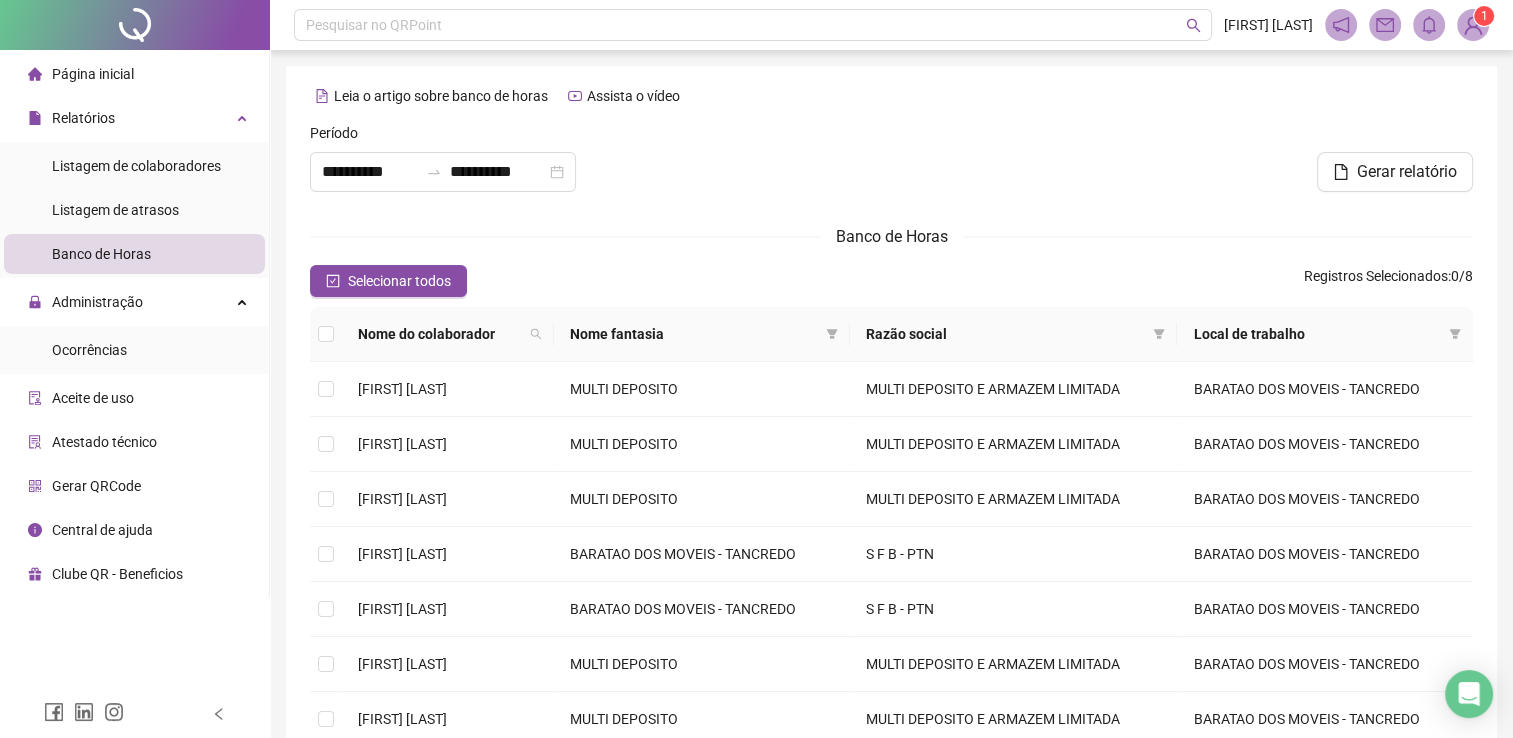 click on "Banco de Horas" at bounding box center (101, 254) 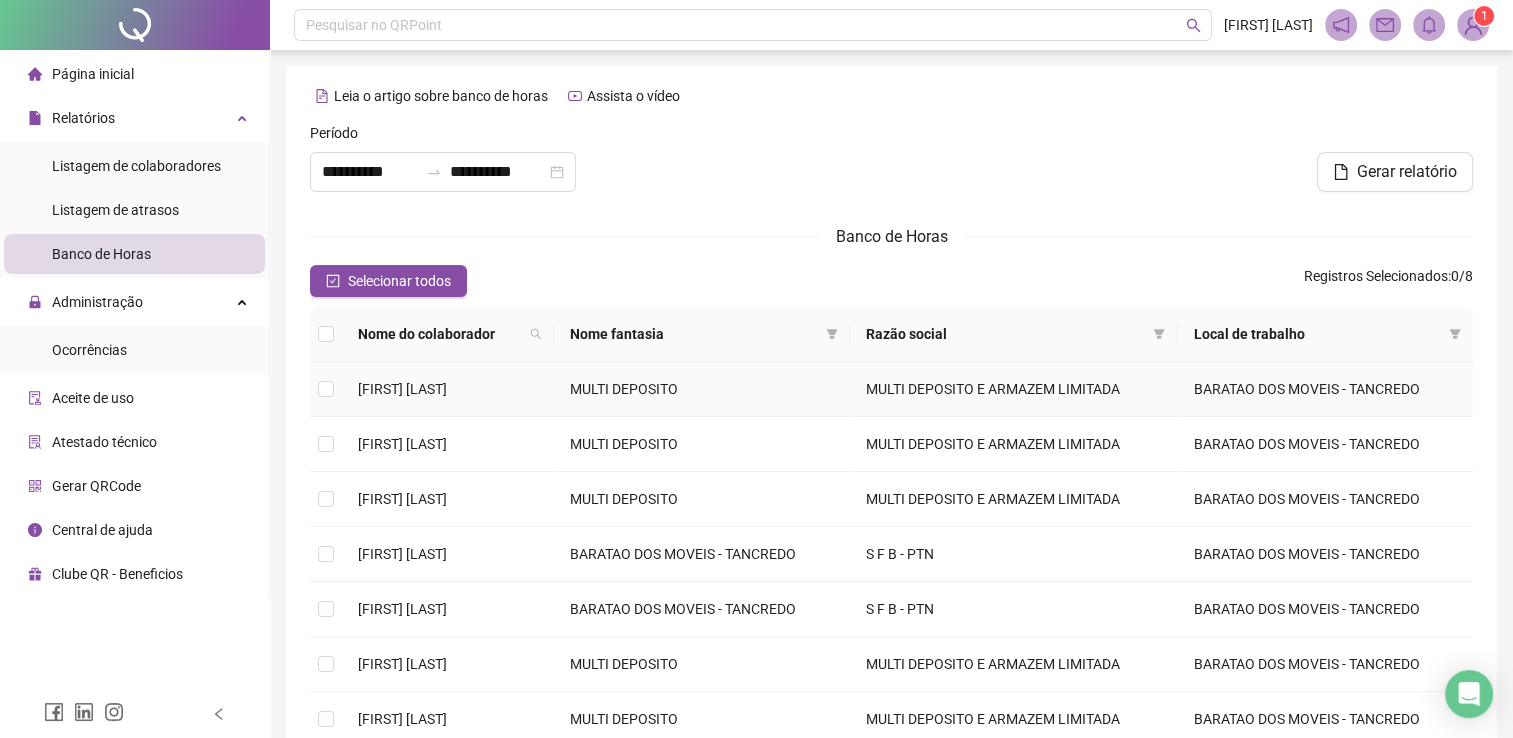 click on "[FIRST] [LAST]" at bounding box center [402, 389] 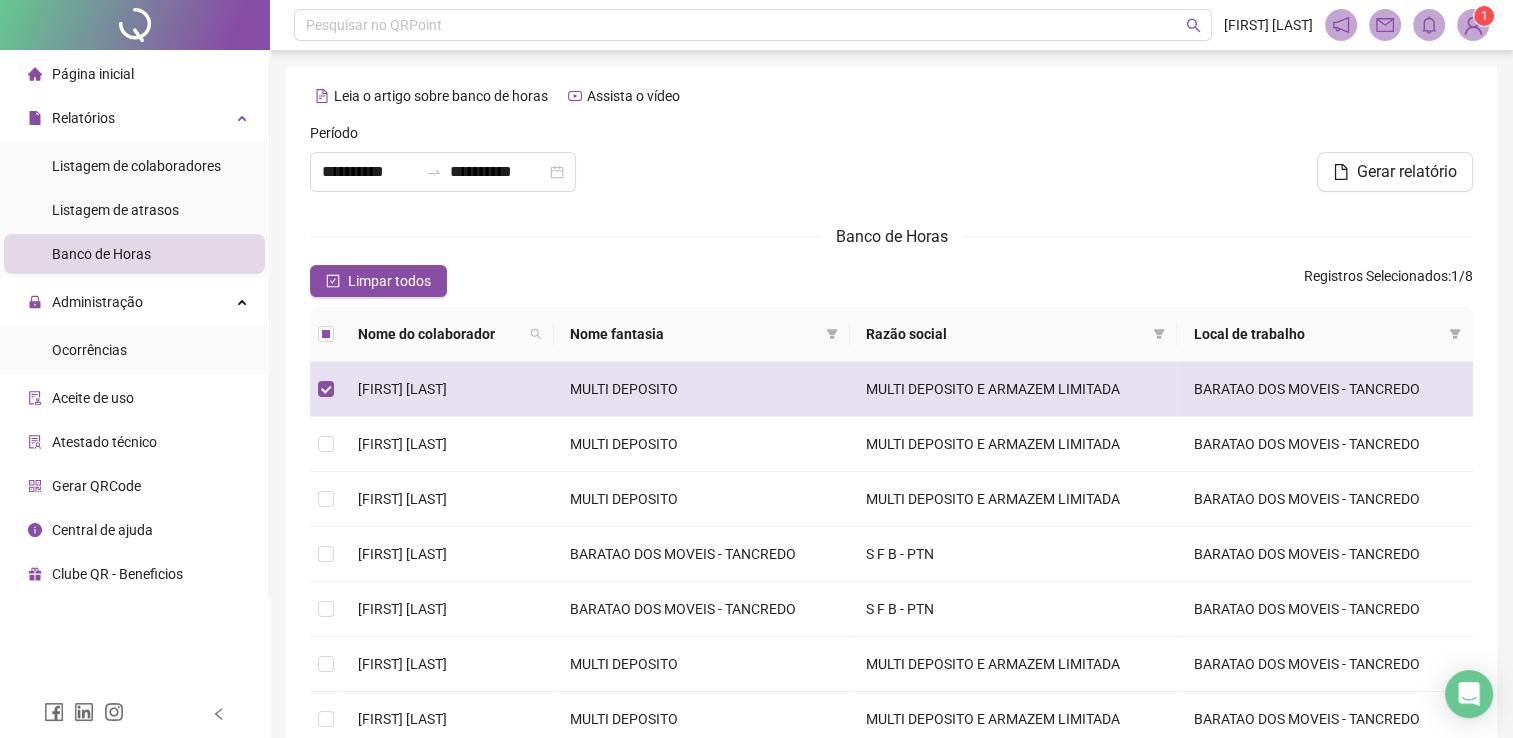 click on "[FIRST] [LAST]" at bounding box center [402, 389] 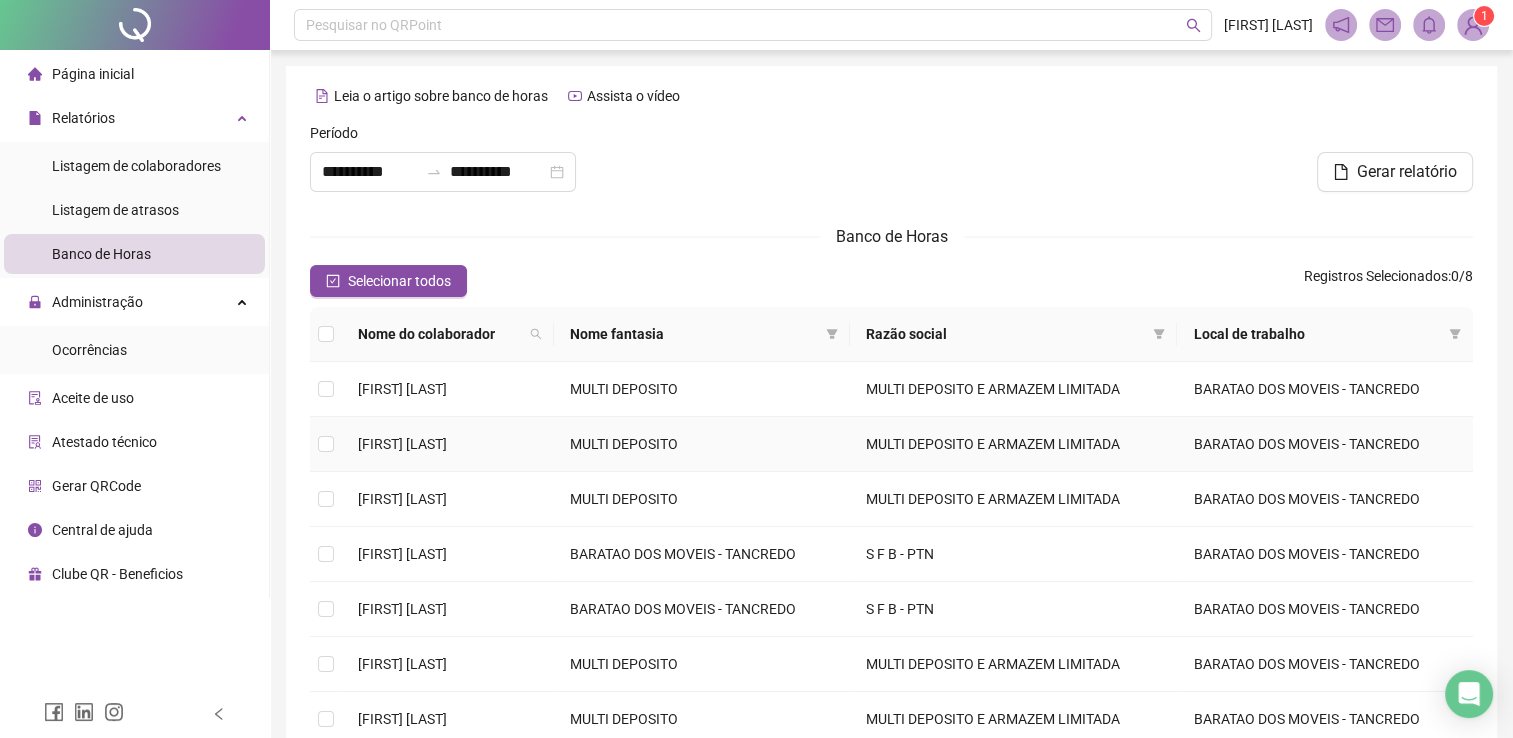 click on "[FIRST] [LAST]" at bounding box center [448, 444] 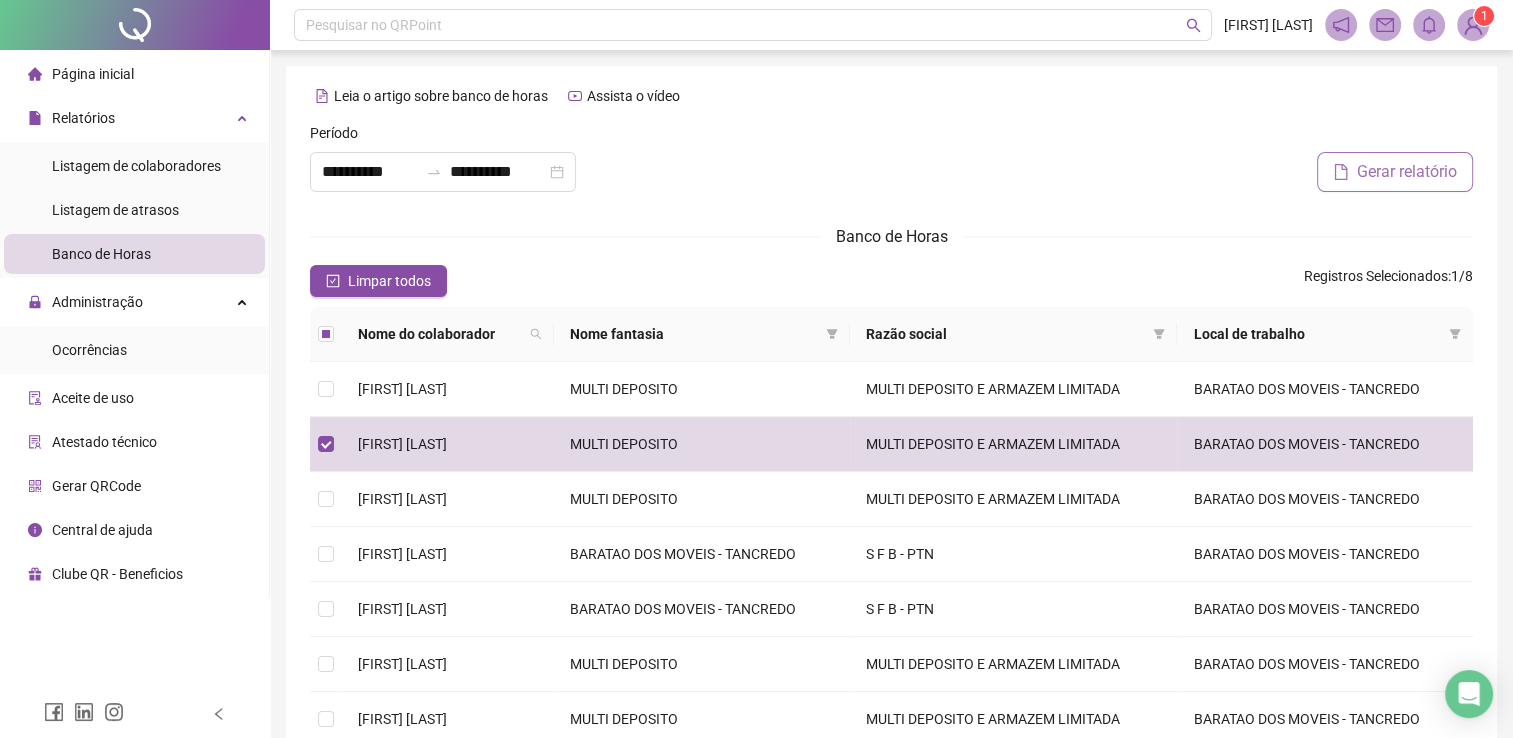 click on "Gerar relatório" at bounding box center [1395, 172] 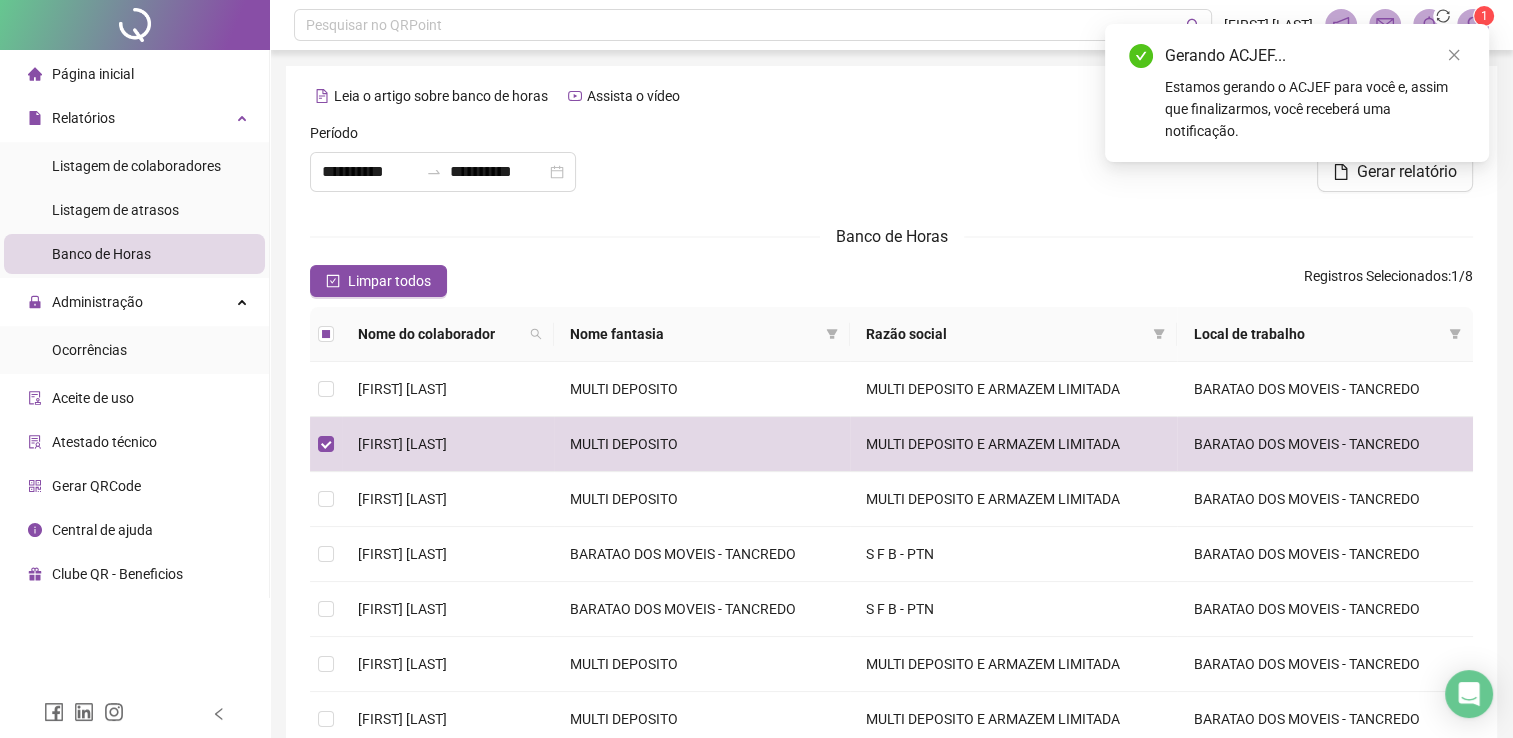 click on "Estamos gerando o ACJEF para você e, assim que finalizarmos, você receberá uma notificação." at bounding box center [1315, 109] 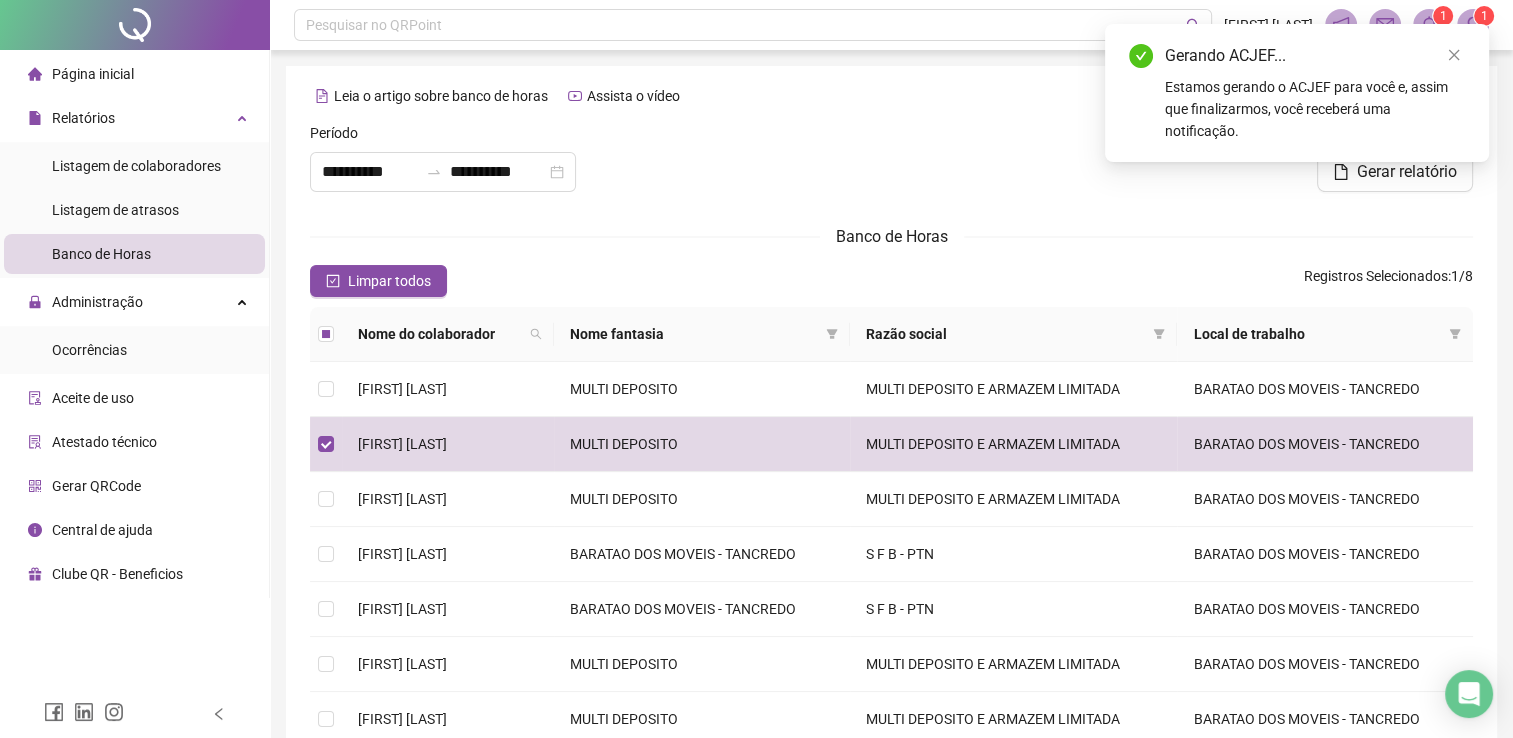 click on "1" at bounding box center (1429, 25) 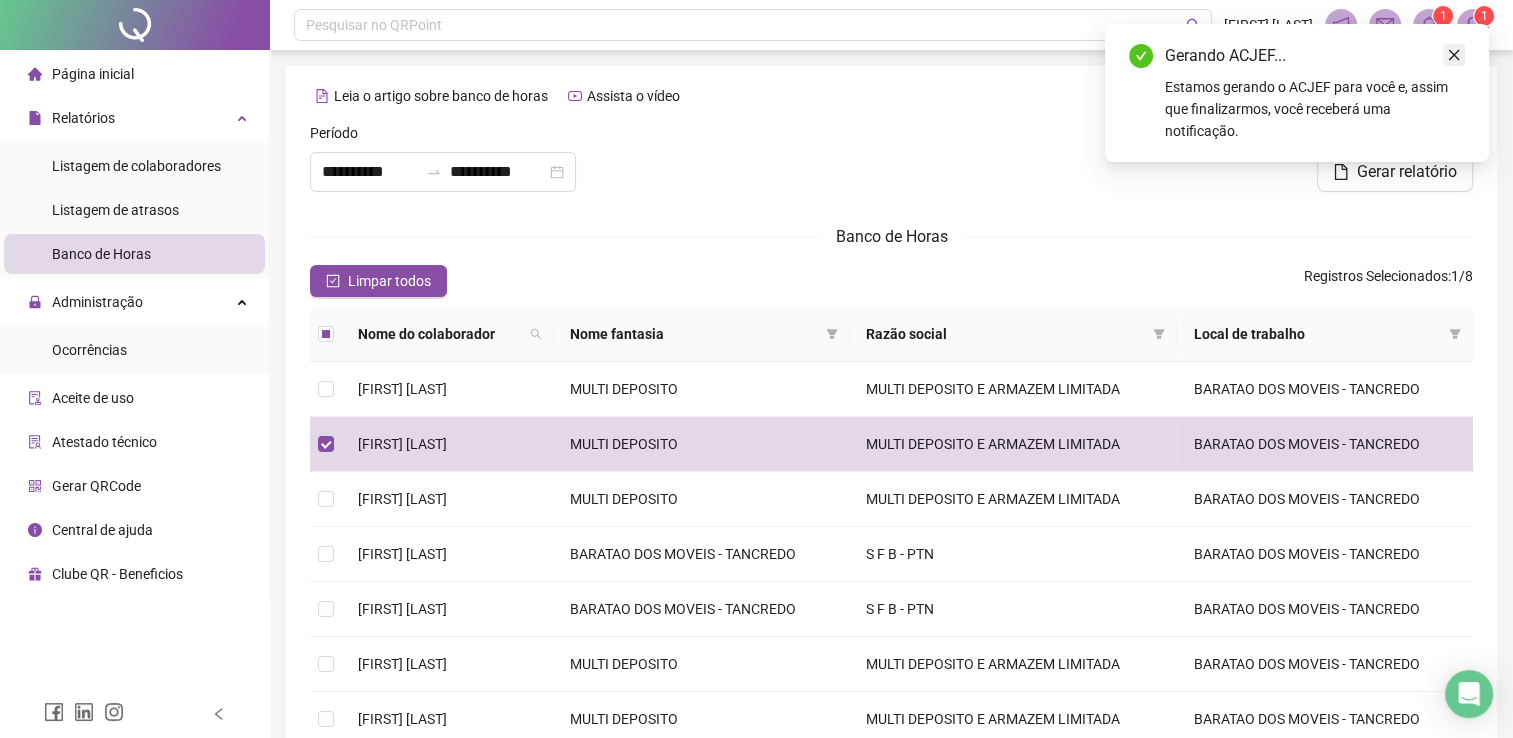 click 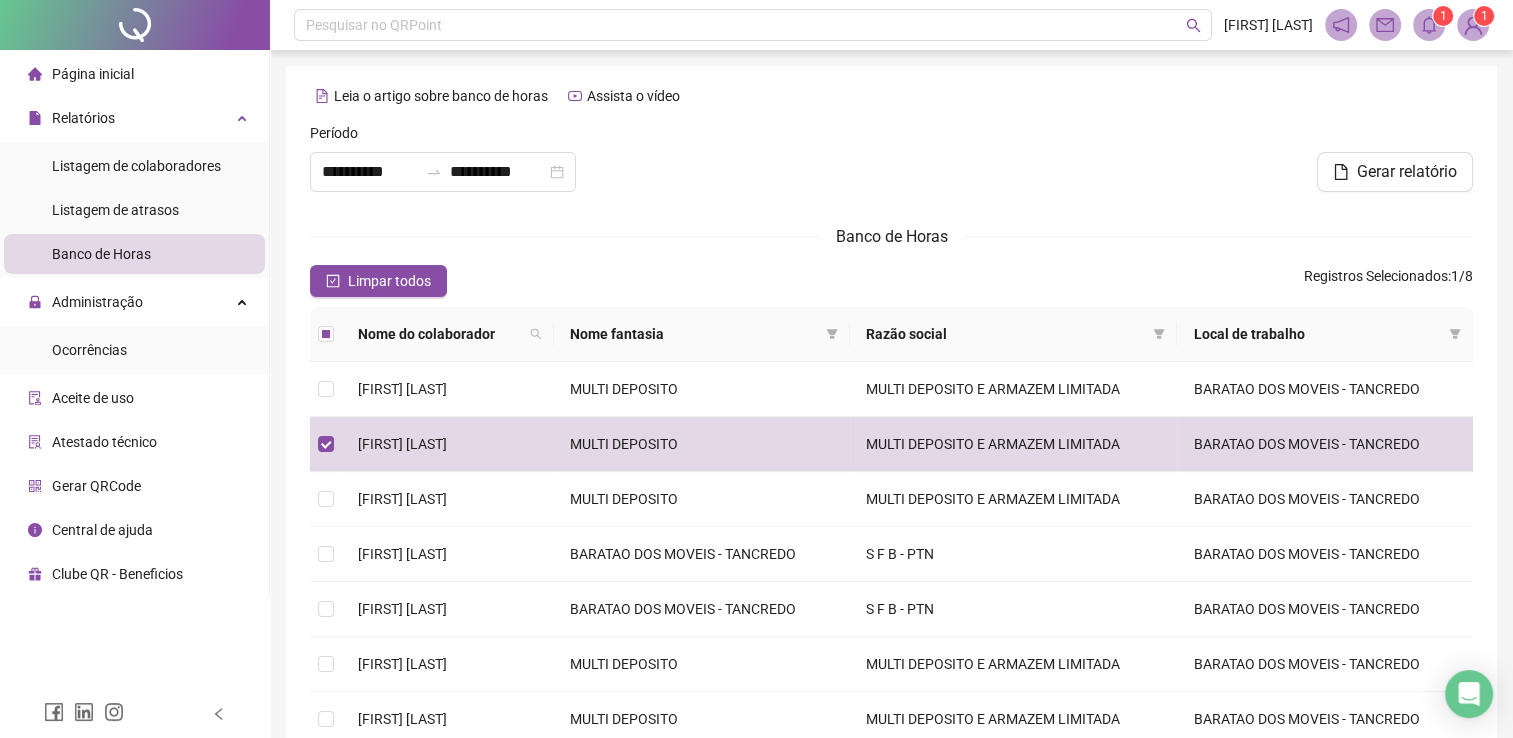 click 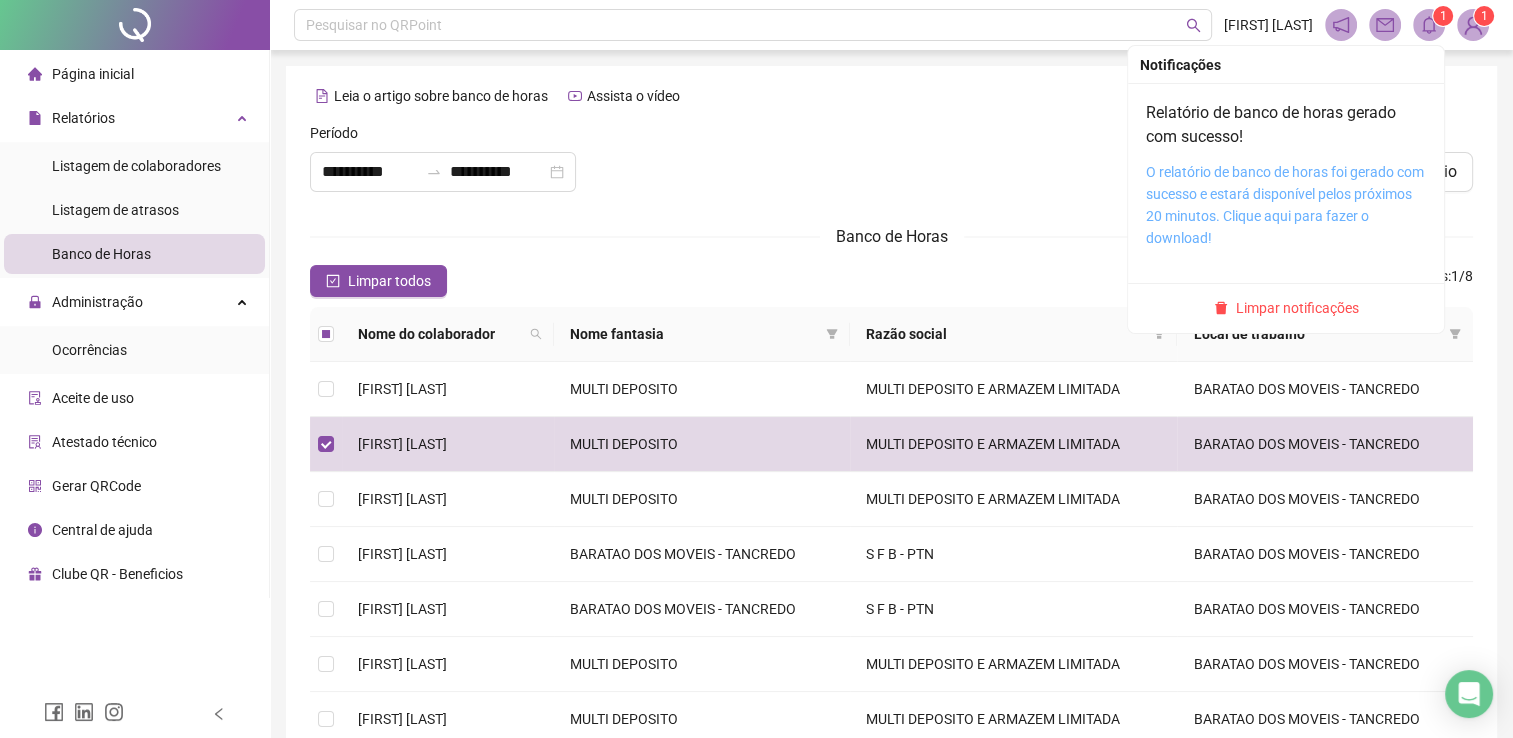 click on "O relatório de banco de horas foi gerado com sucesso e estará disponível pelos próximos 20 minutos.
Clique aqui para fazer o download!" at bounding box center [1285, 205] 